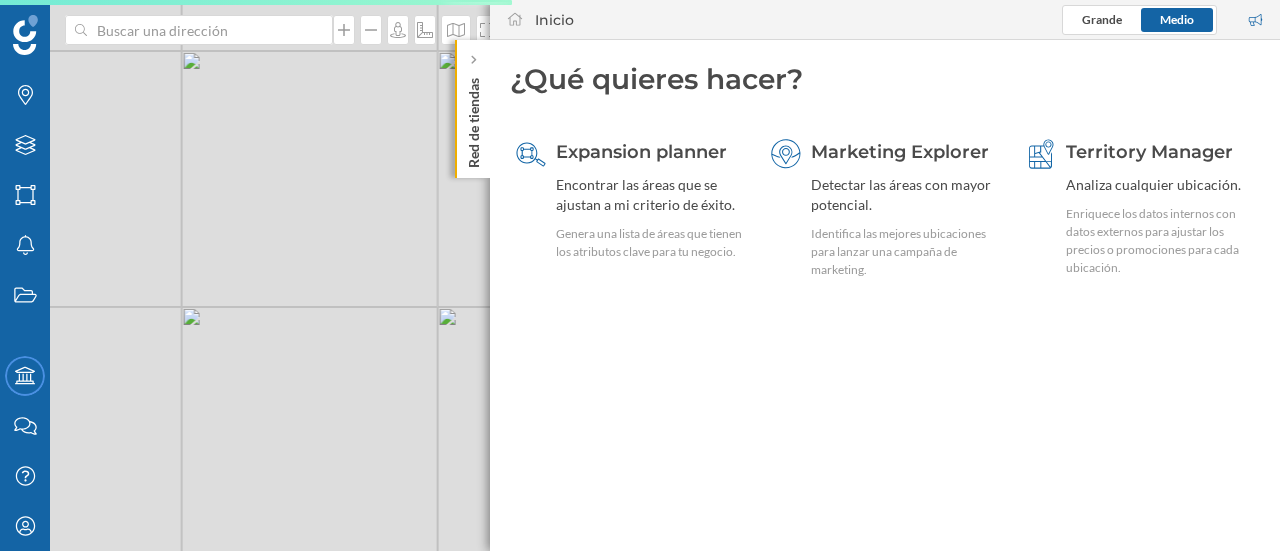 scroll, scrollTop: 0, scrollLeft: 0, axis: both 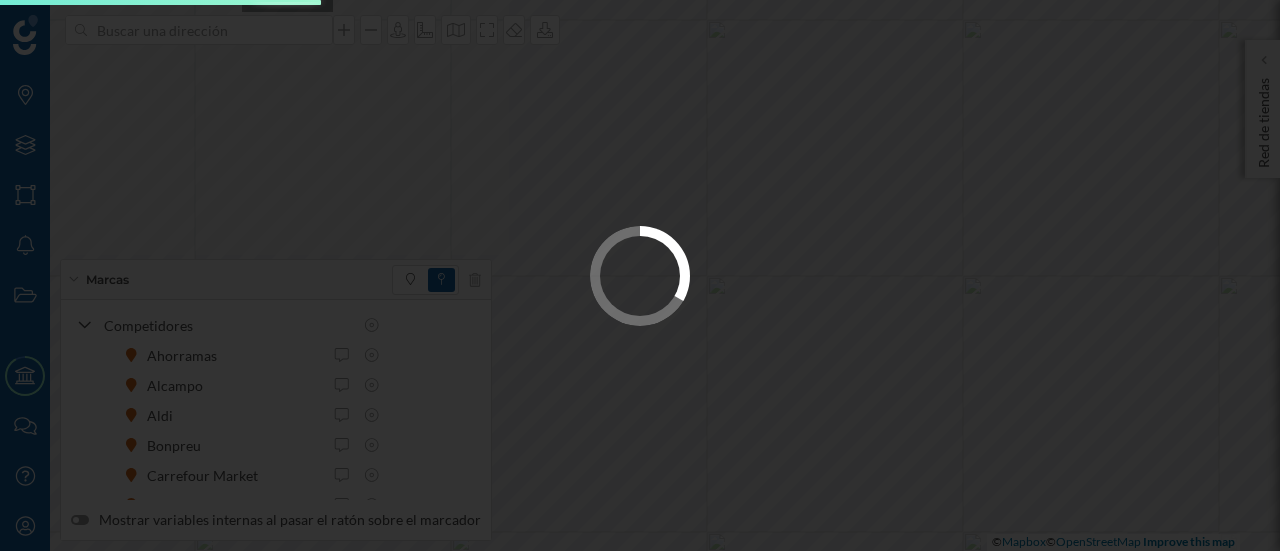 drag, startPoint x: 592, startPoint y: 182, endPoint x: 184, endPoint y: -72, distance: 480.6038 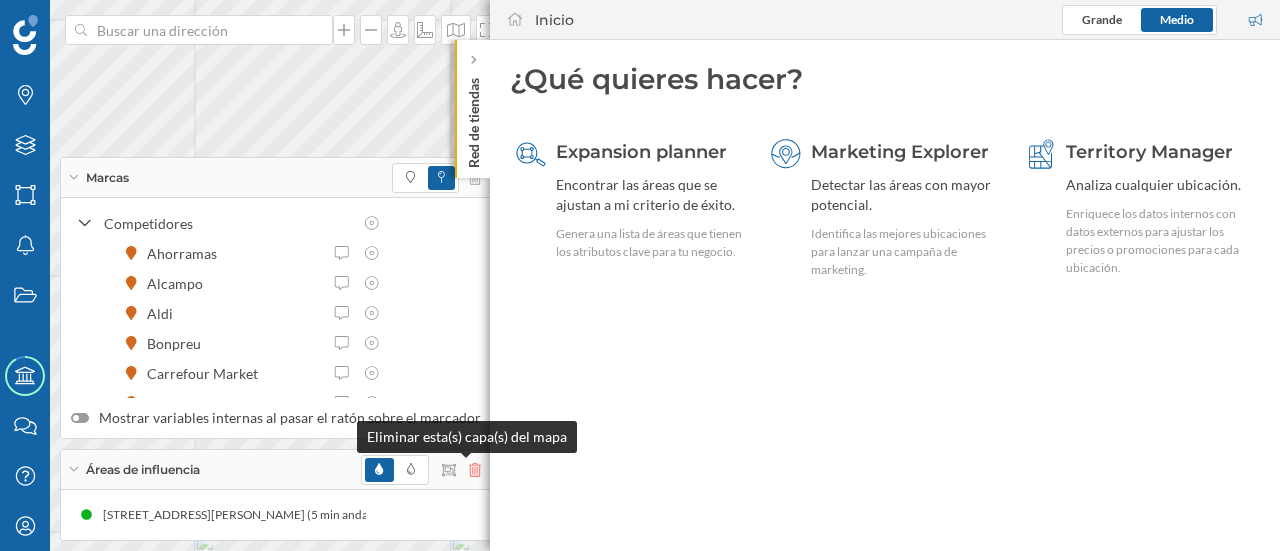 click 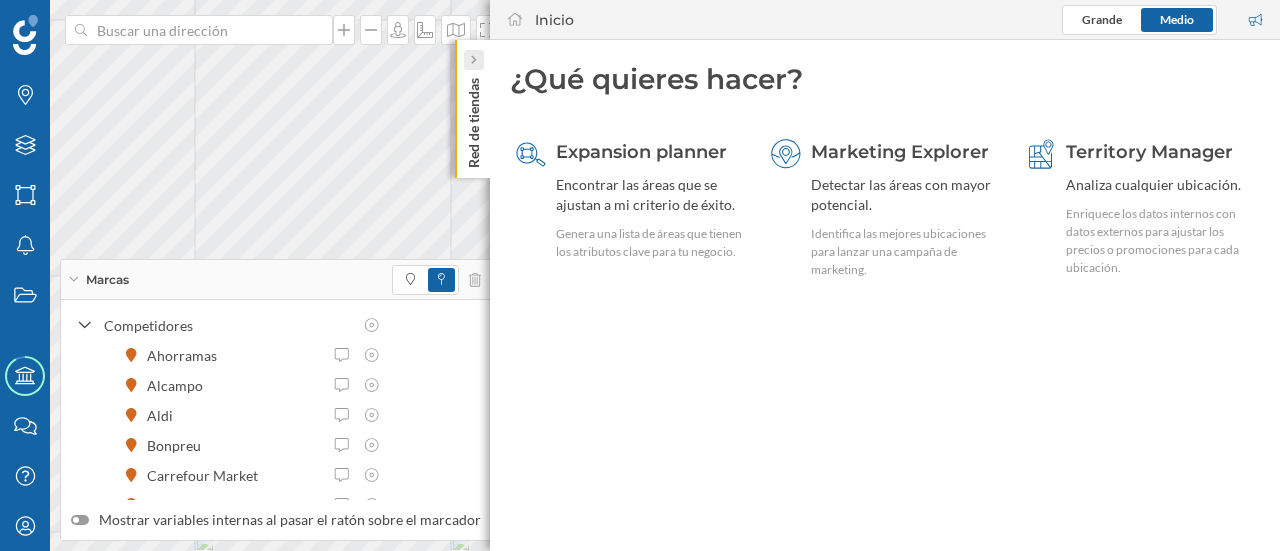 click 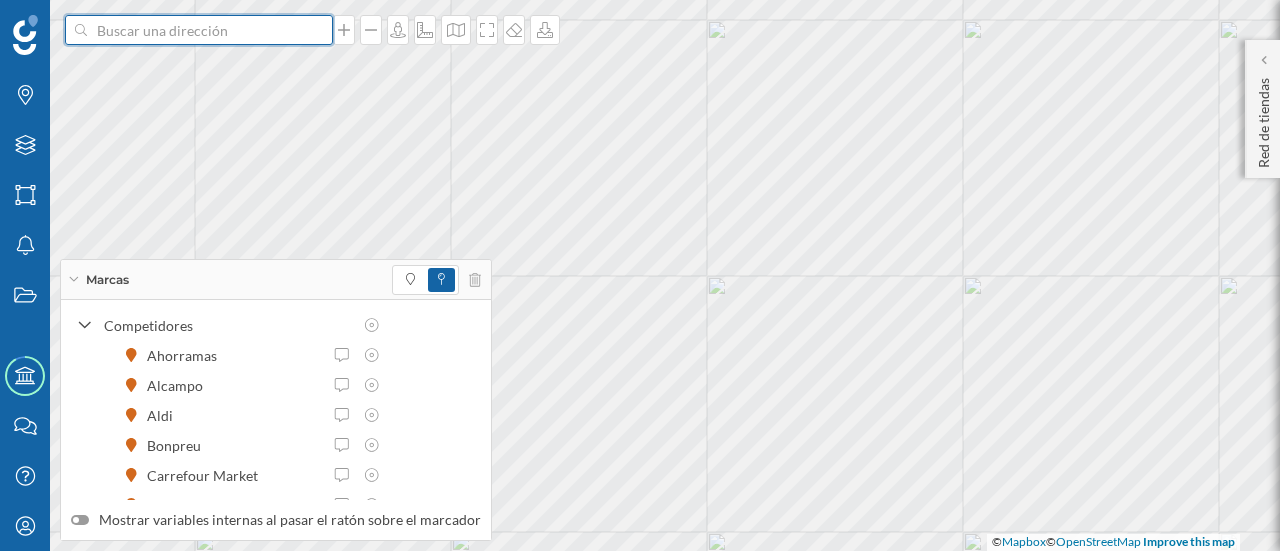 click at bounding box center [199, 30] 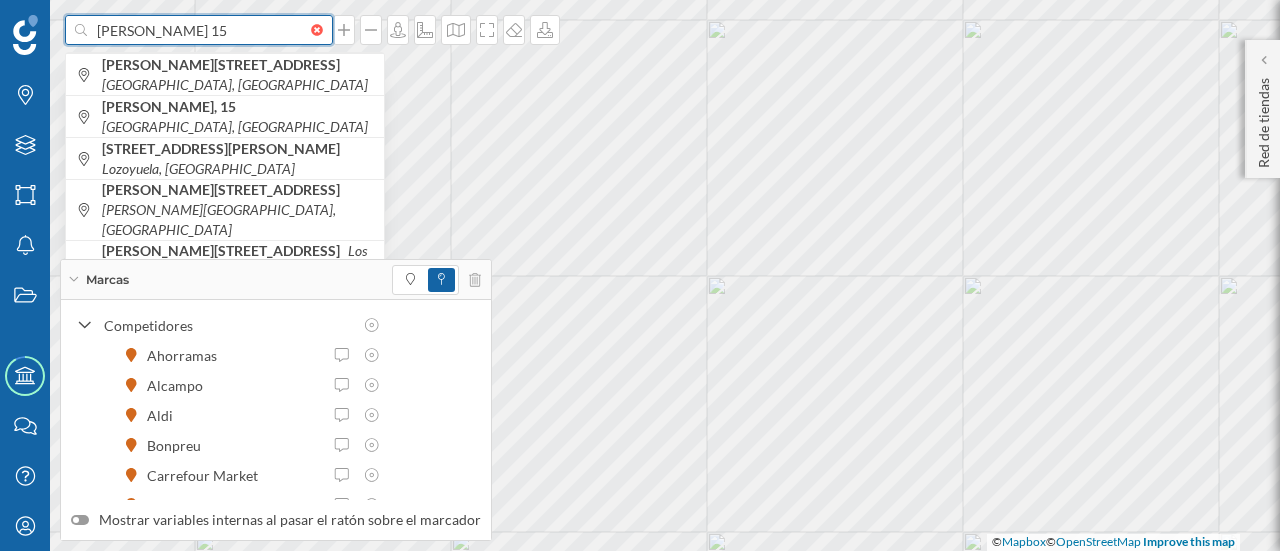 click on "[PERSON_NAME] 15" at bounding box center (199, 30) 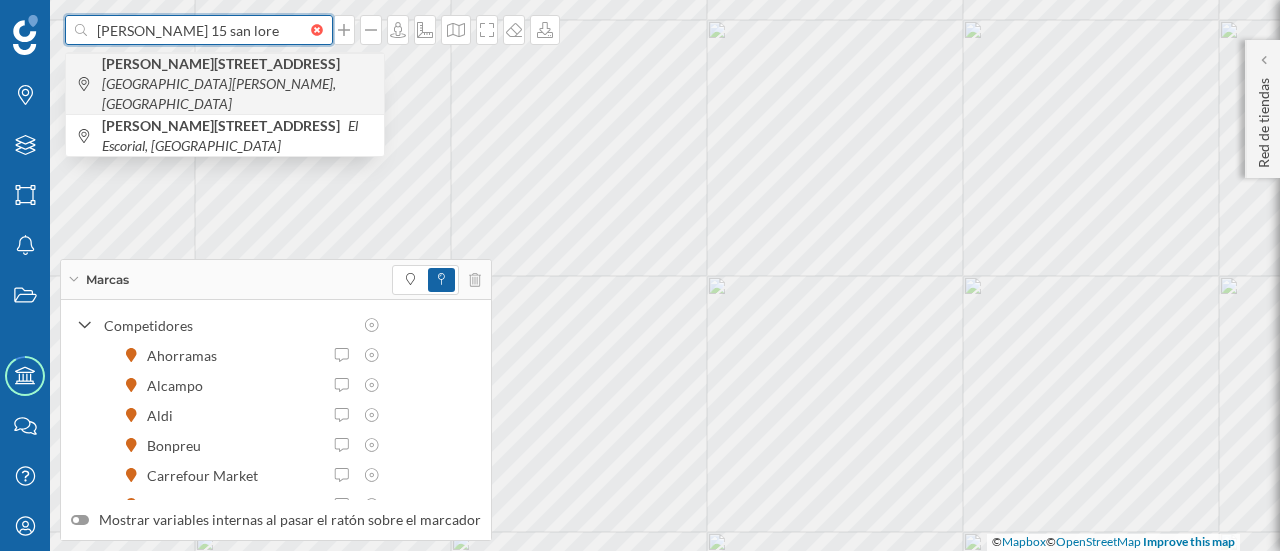 type on "[PERSON_NAME] 15 san lore" 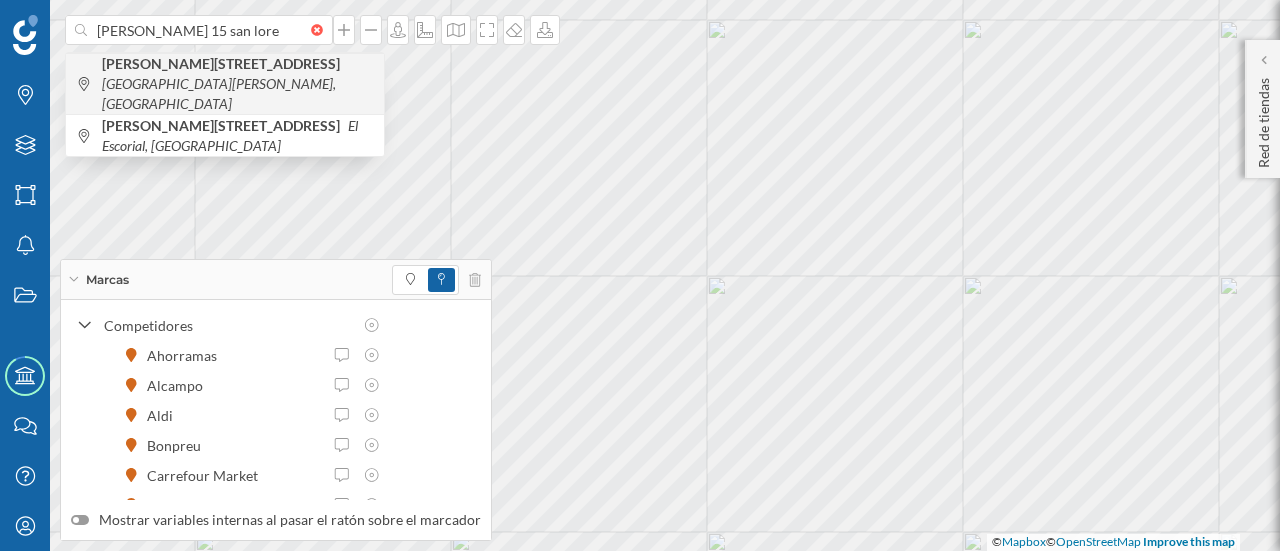 click on "[PERSON_NAME][STREET_ADDRESS]" at bounding box center (223, 63) 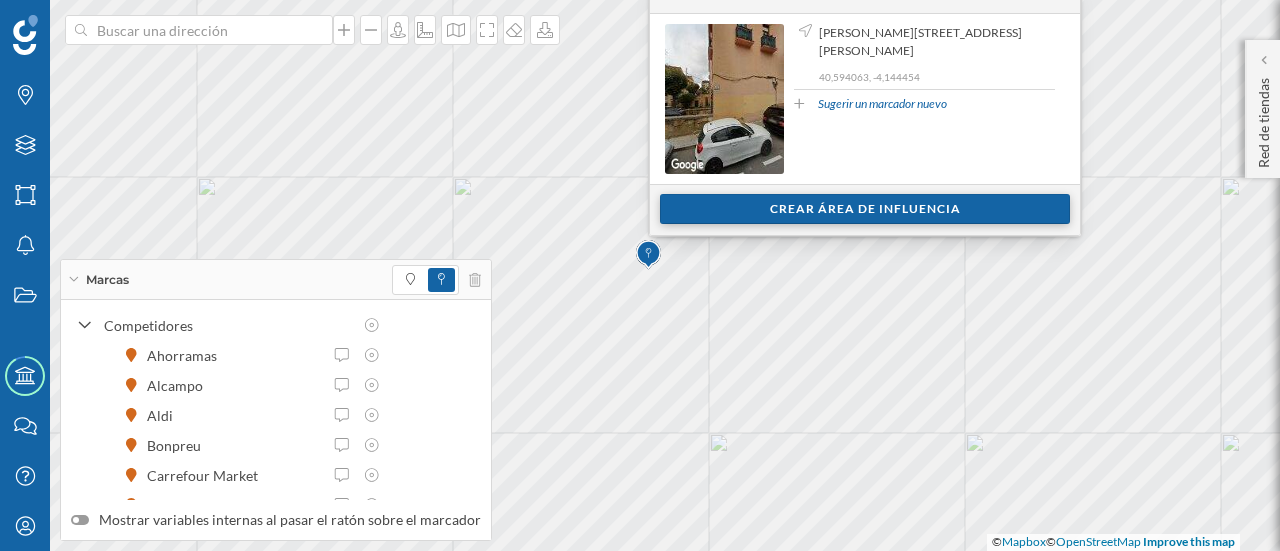 click on "Crear área de influencia" at bounding box center [865, 209] 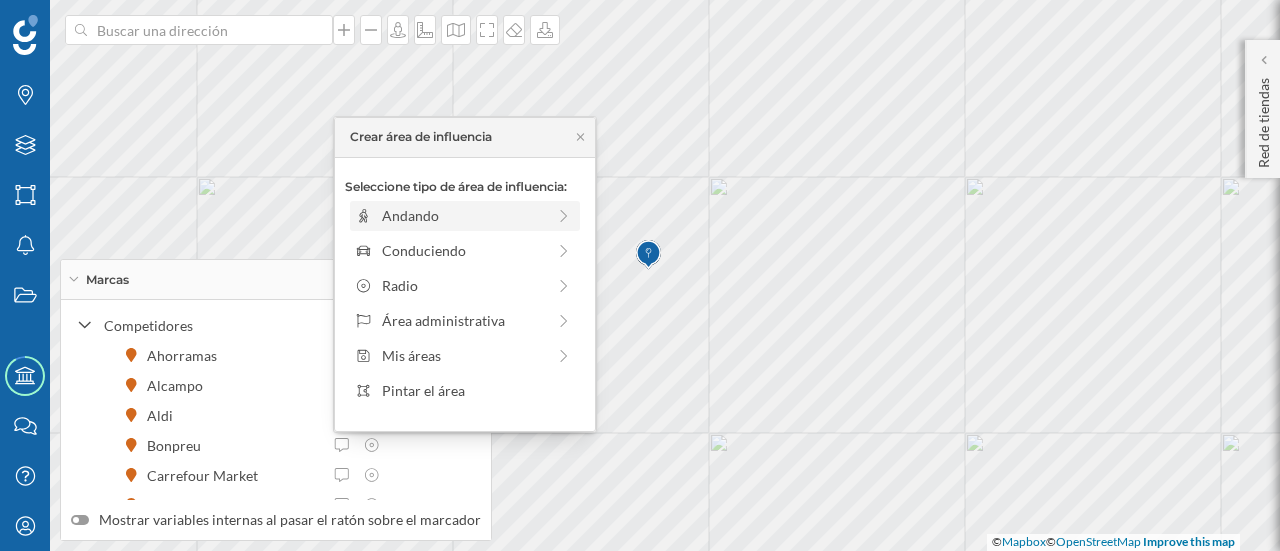 click on "Andando" at bounding box center (463, 215) 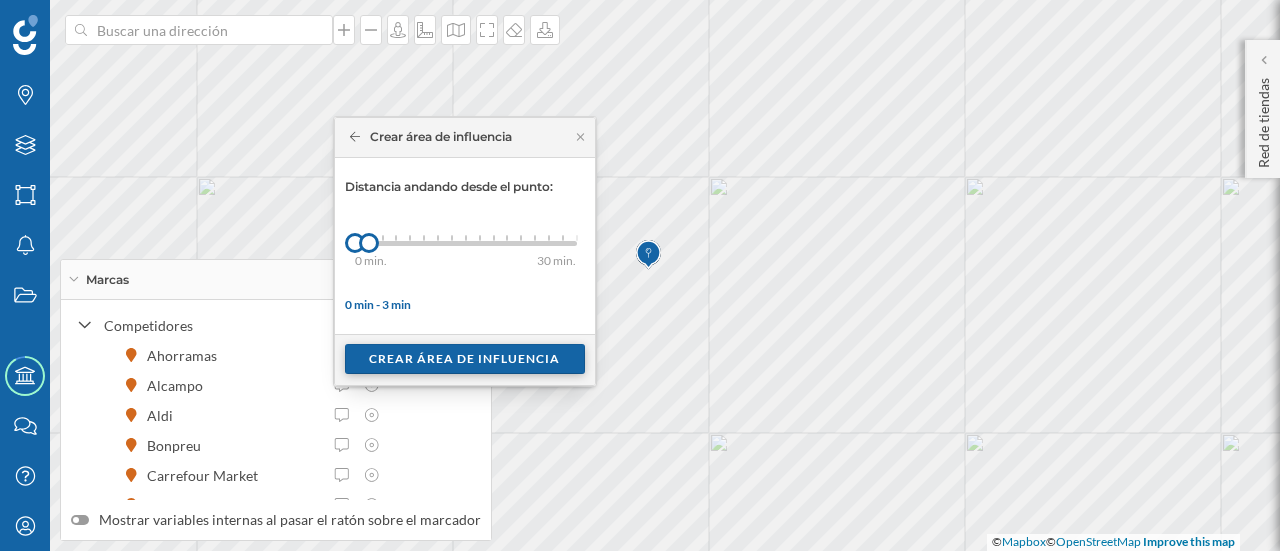click on "Crear área de influencia" at bounding box center [465, 359] 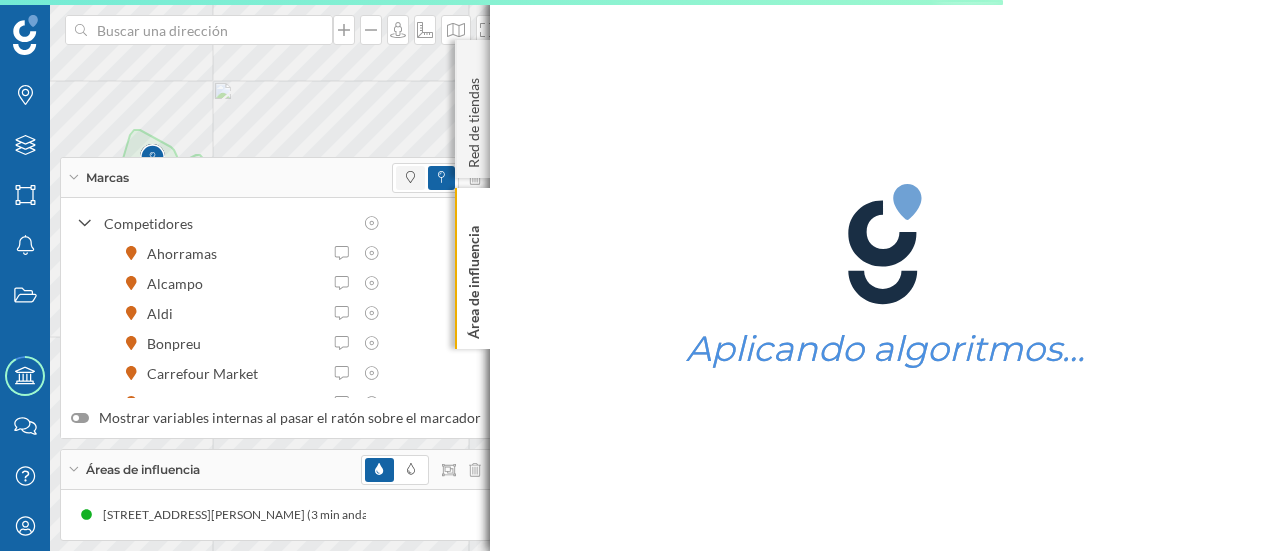 click at bounding box center [410, 178] 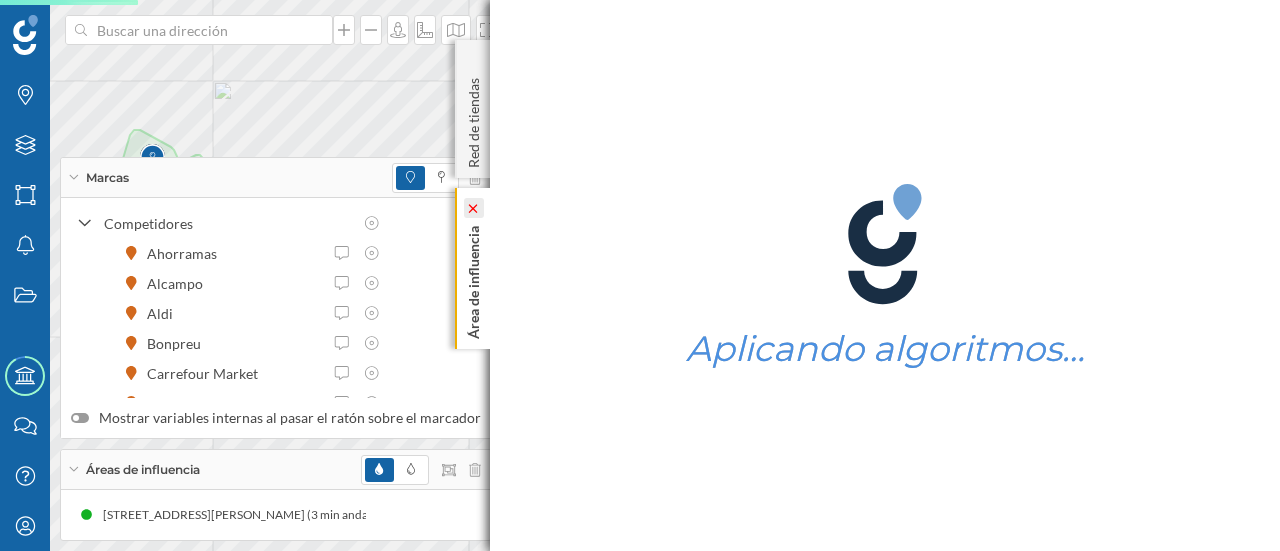 click 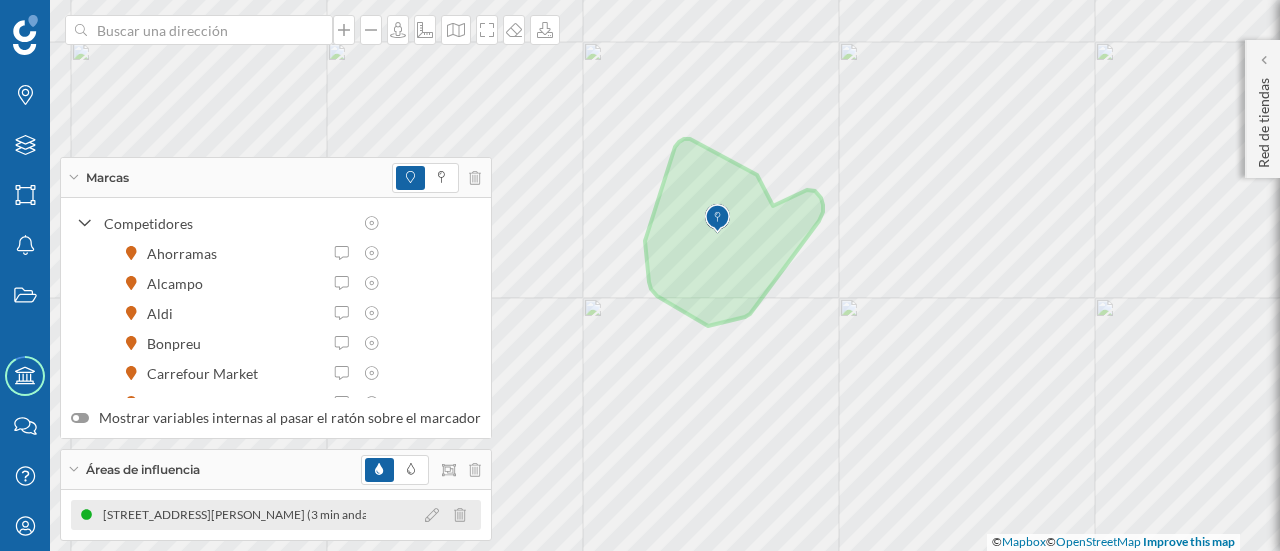 click on "[STREET_ADDRESS][PERSON_NAME] (3 min andando)" at bounding box center [253, 515] 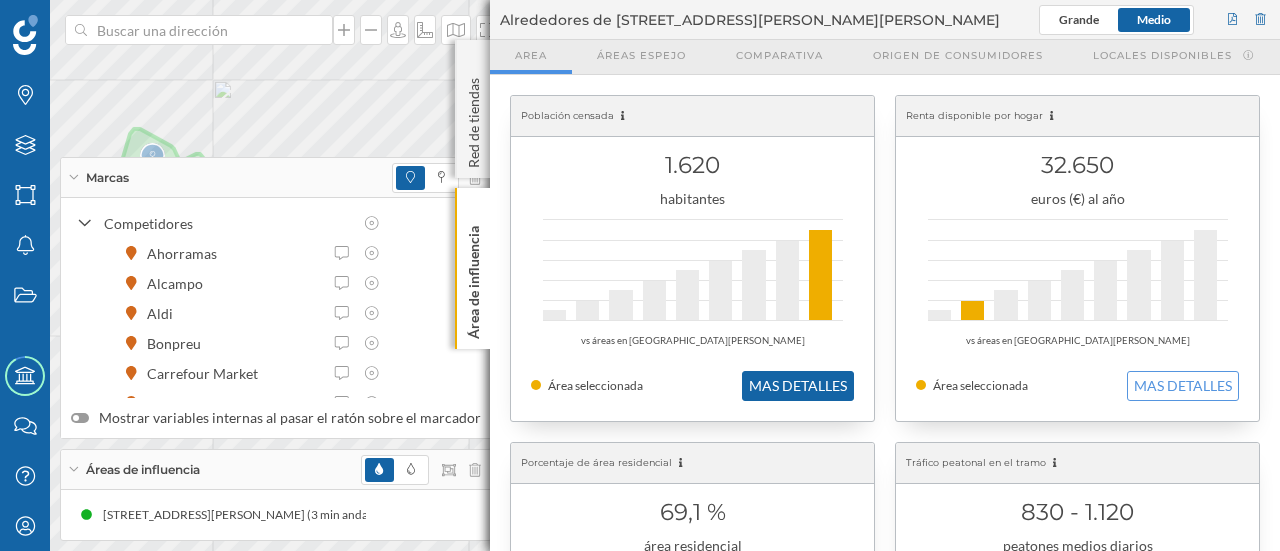 click on "MAS DETALLES" 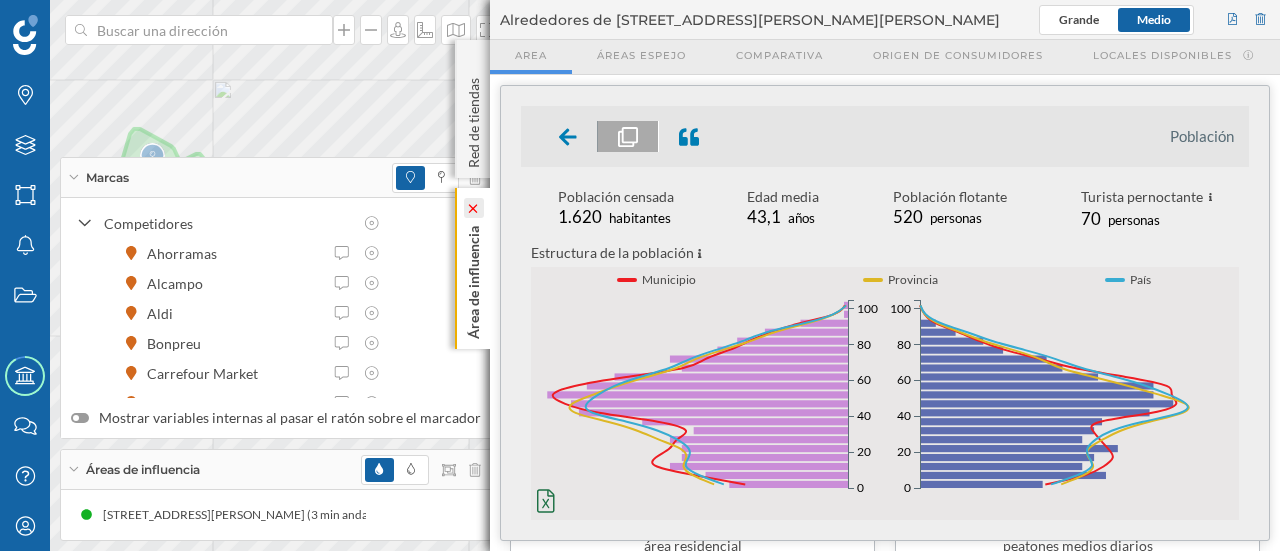click 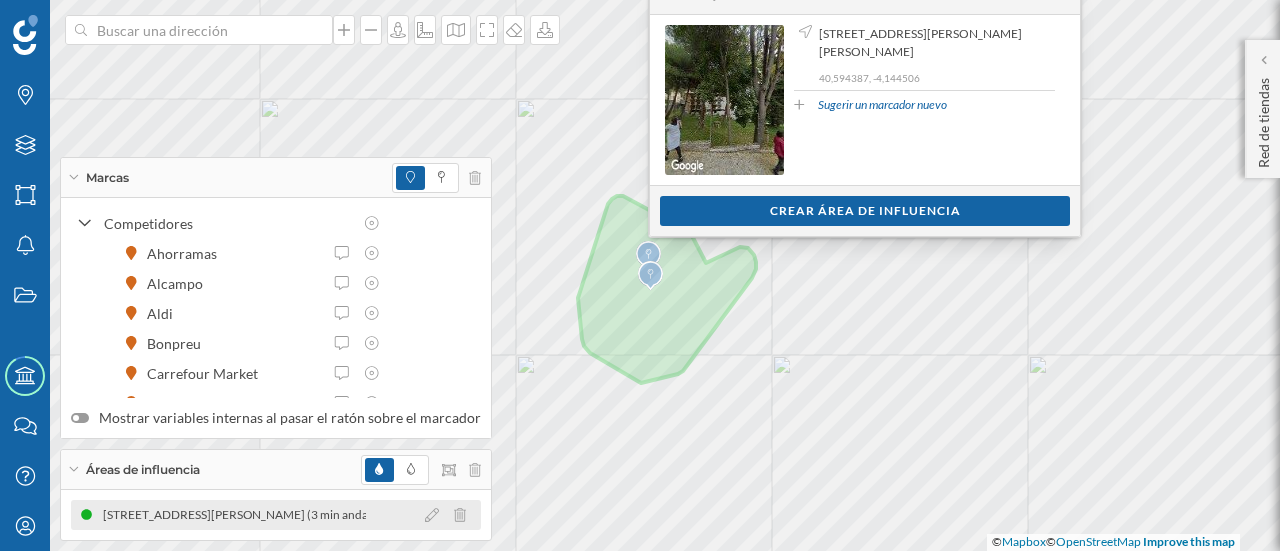 click on "[STREET_ADDRESS][PERSON_NAME] (3 min andando)" at bounding box center (253, 515) 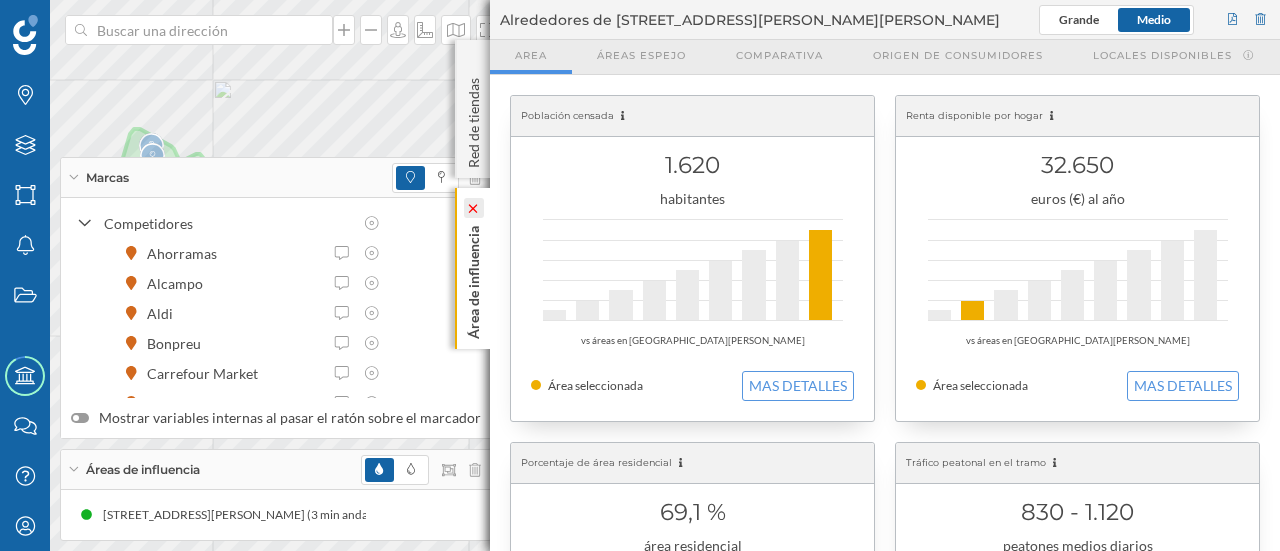 click 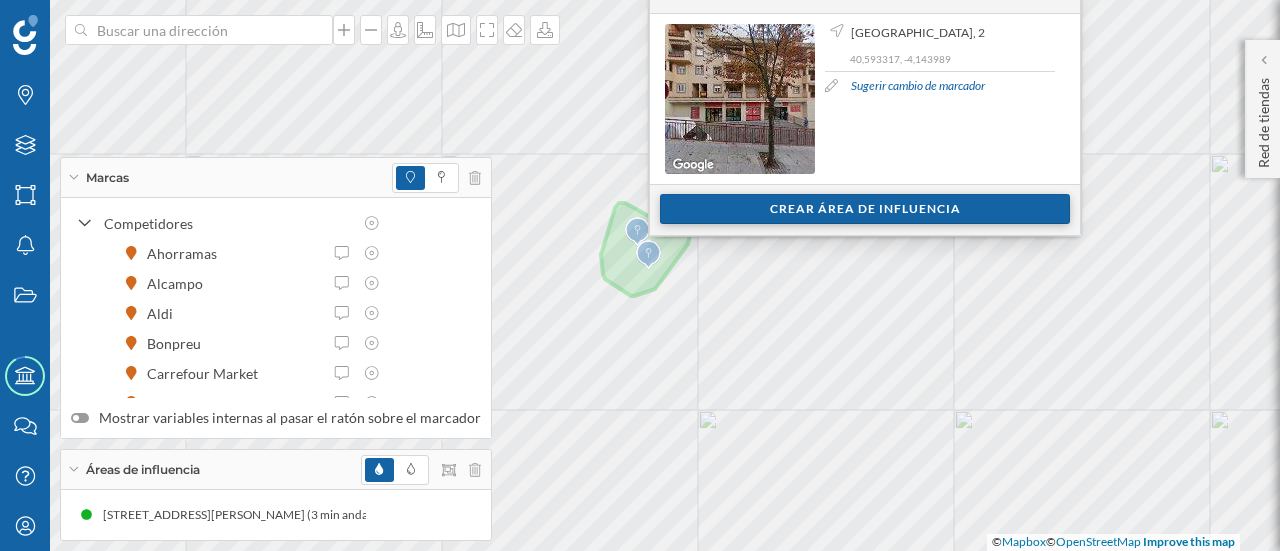 click on "Crear área de influencia" at bounding box center (865, 209) 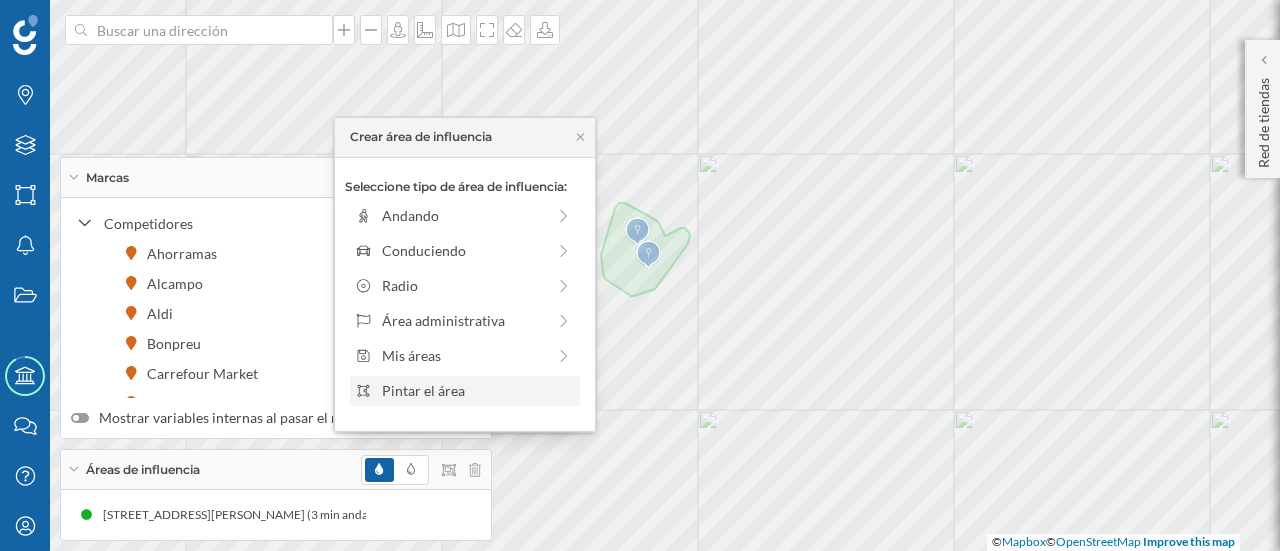 click on "Pintar el área" at bounding box center (477, 390) 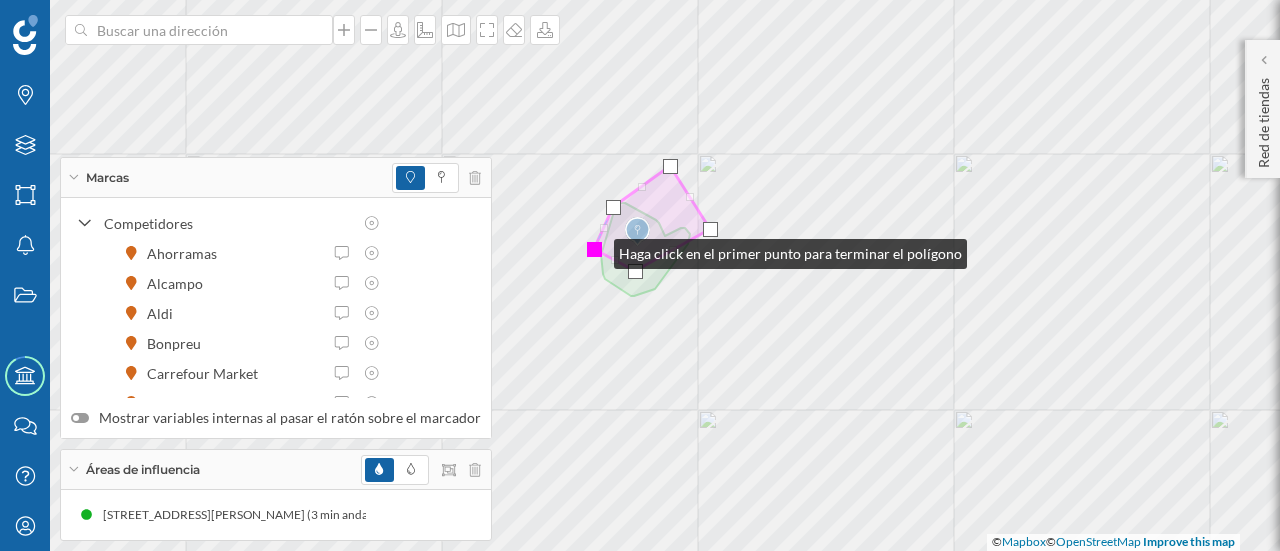 click at bounding box center (594, 249) 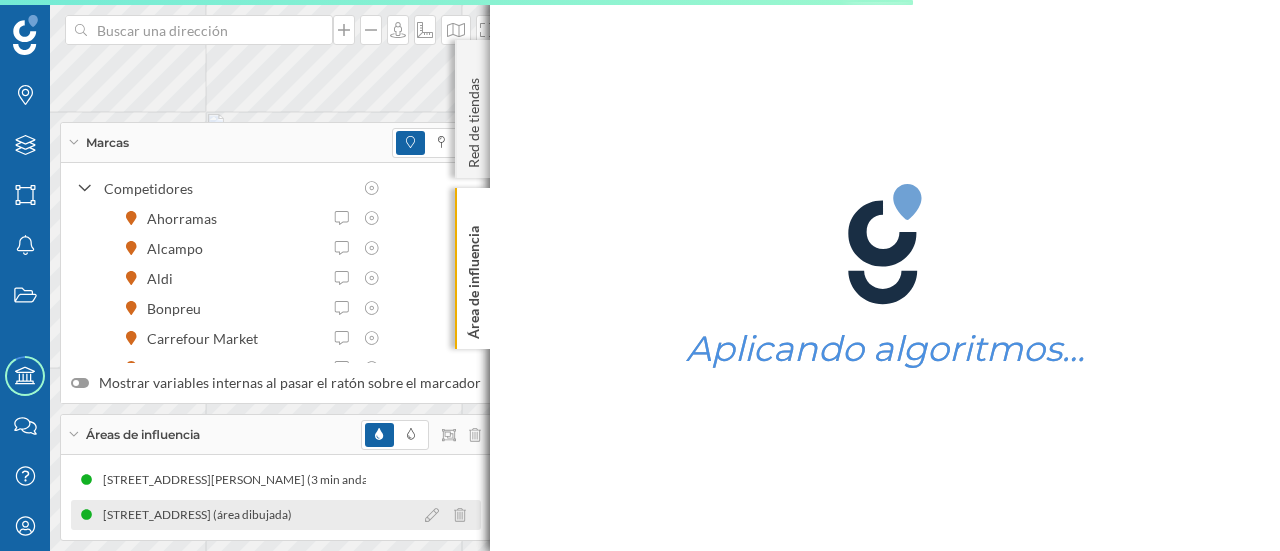 click on "[STREET_ADDRESS] (área dibujada)" at bounding box center [202, 515] 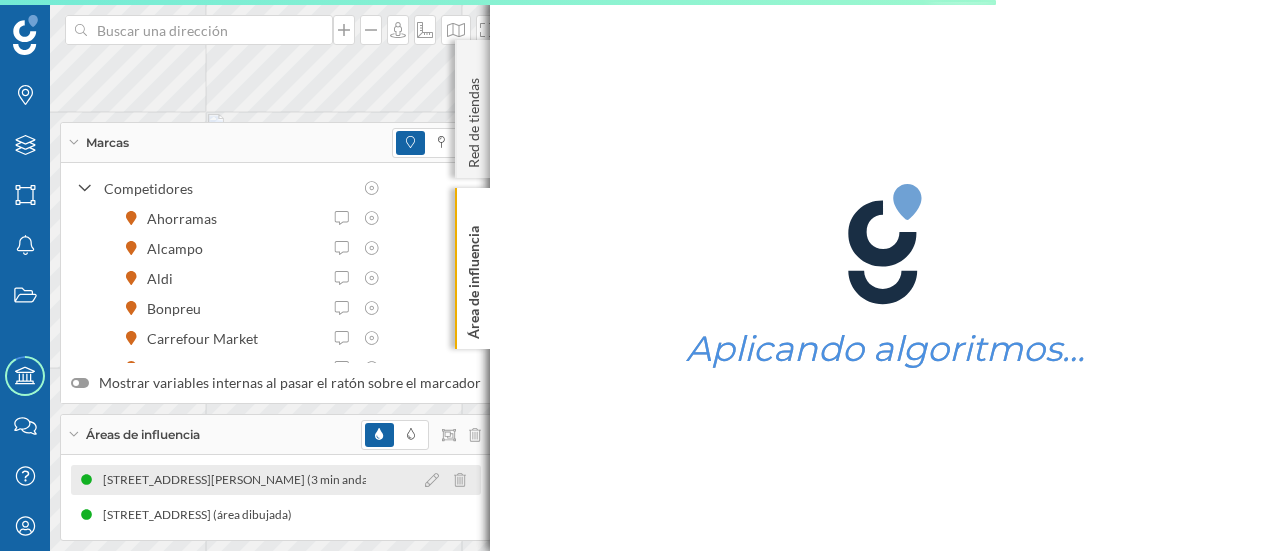 click on "[STREET_ADDRESS][PERSON_NAME] (3 min andando)" at bounding box center (253, 480) 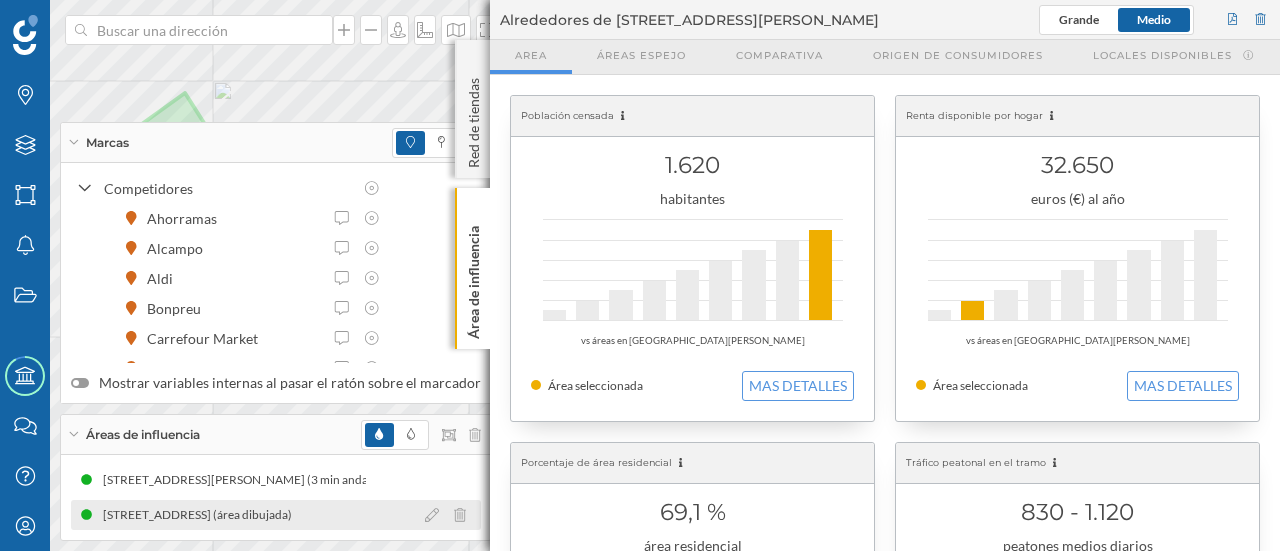 click on "[STREET_ADDRESS] (área dibujada)" at bounding box center (276, 515) 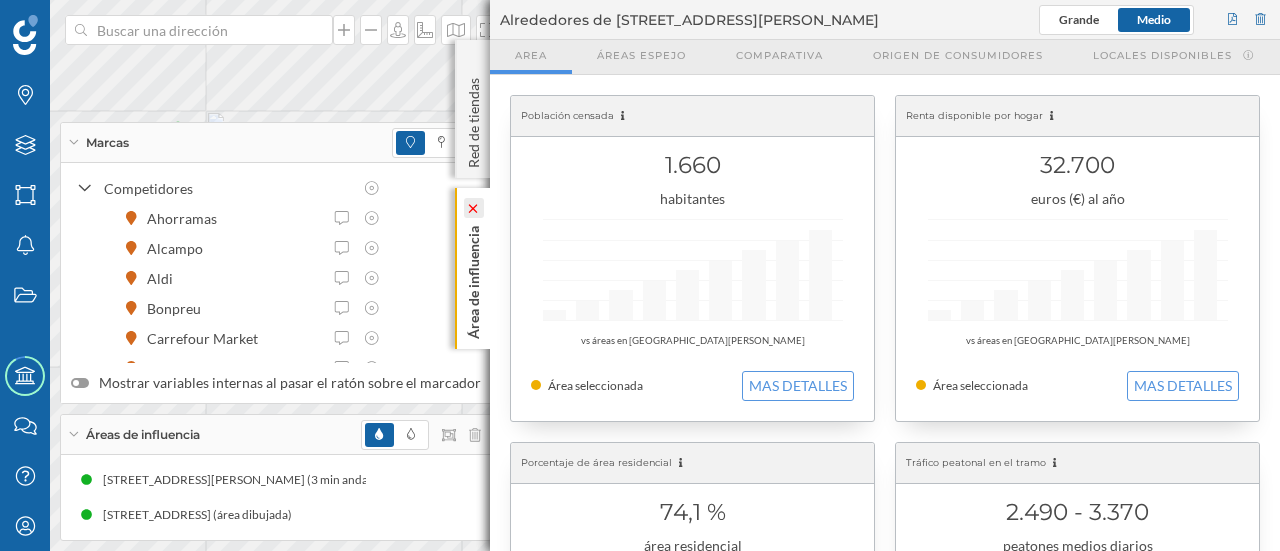 click 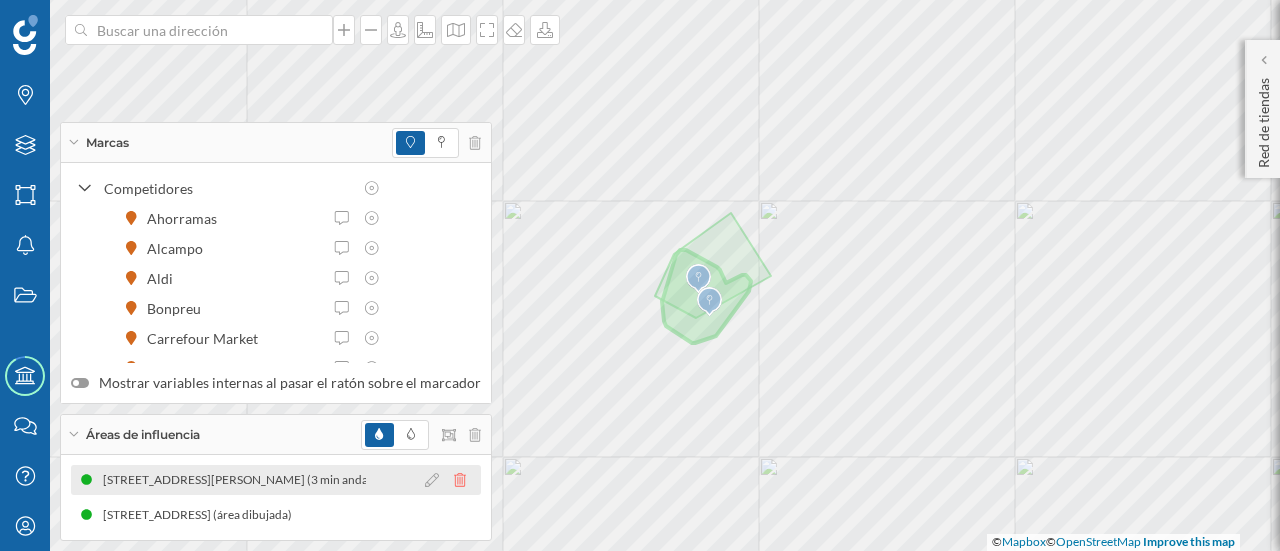 click 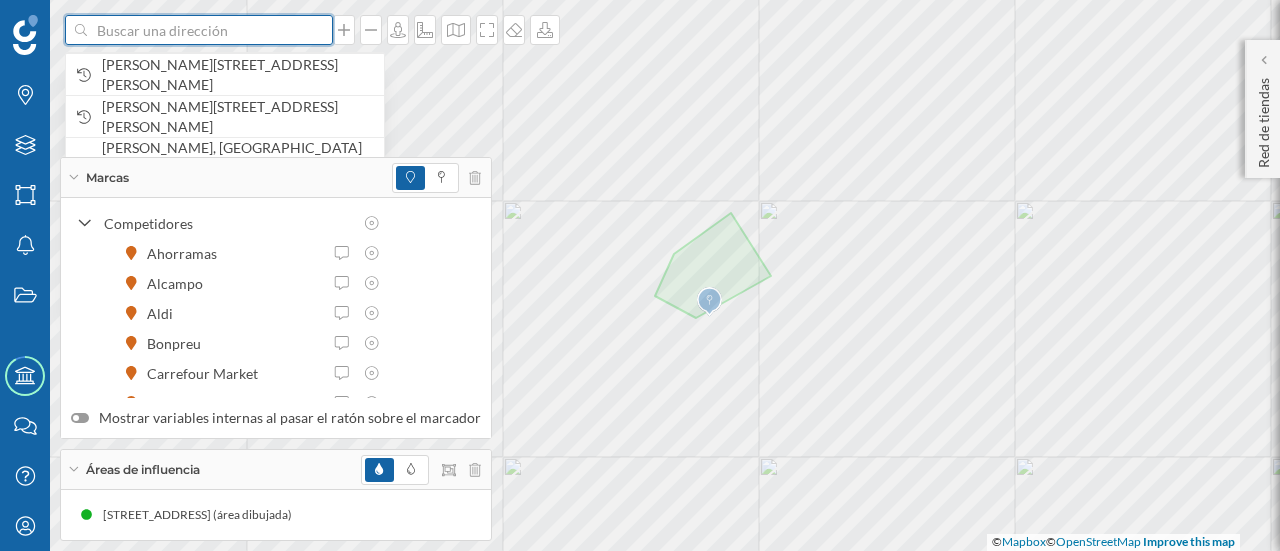 click at bounding box center [199, 30] 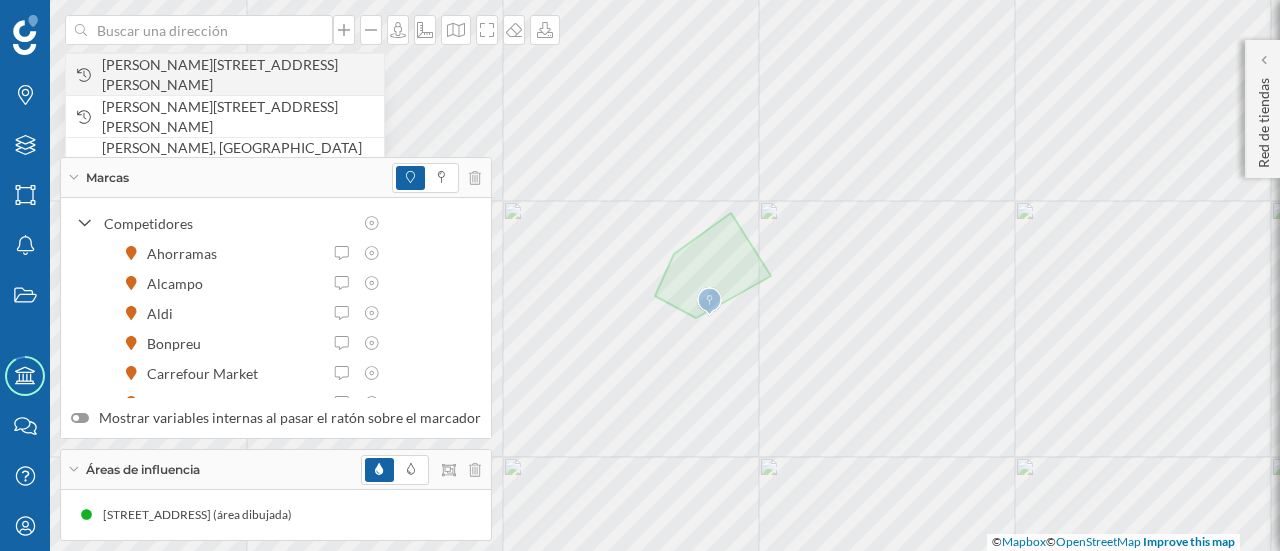 click on "[PERSON_NAME][STREET_ADDRESS][PERSON_NAME]" at bounding box center [238, 75] 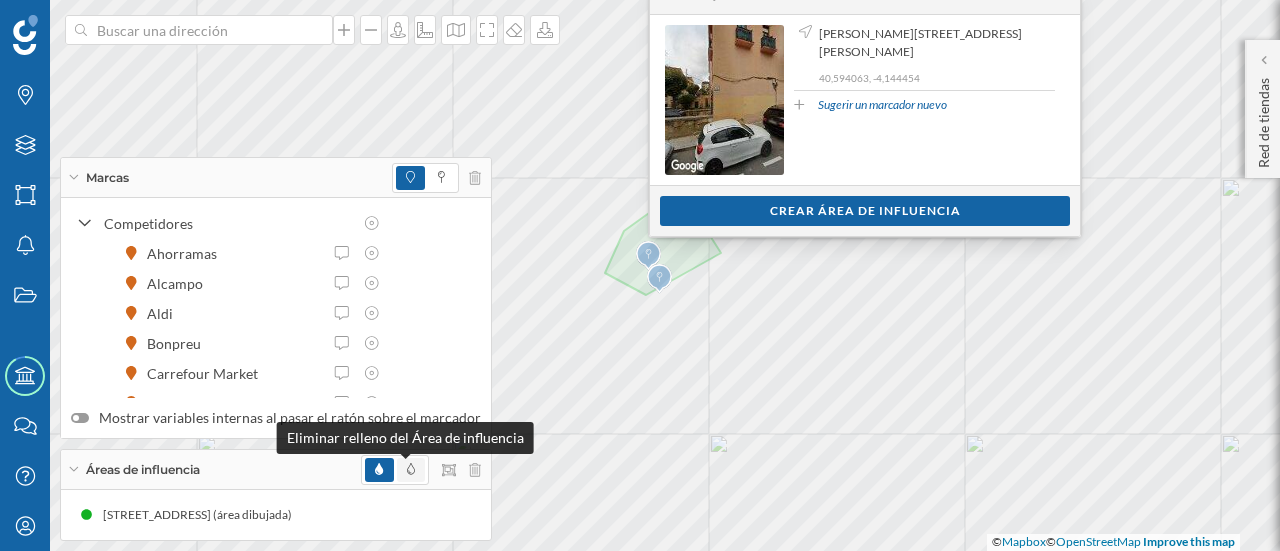 click 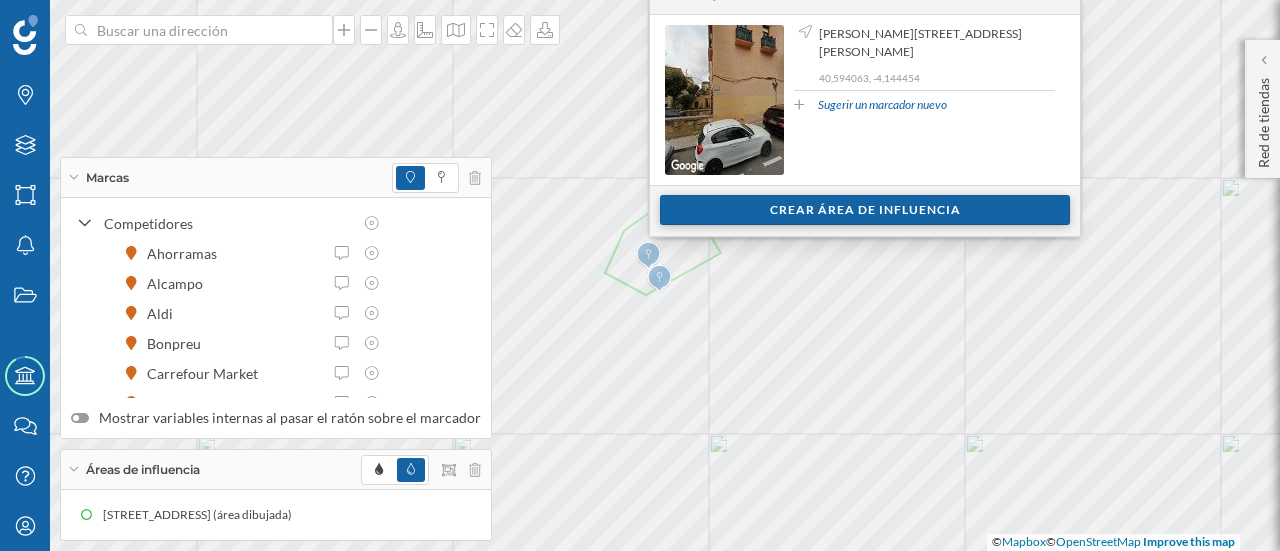 click on "Crear área de influencia" at bounding box center [865, 210] 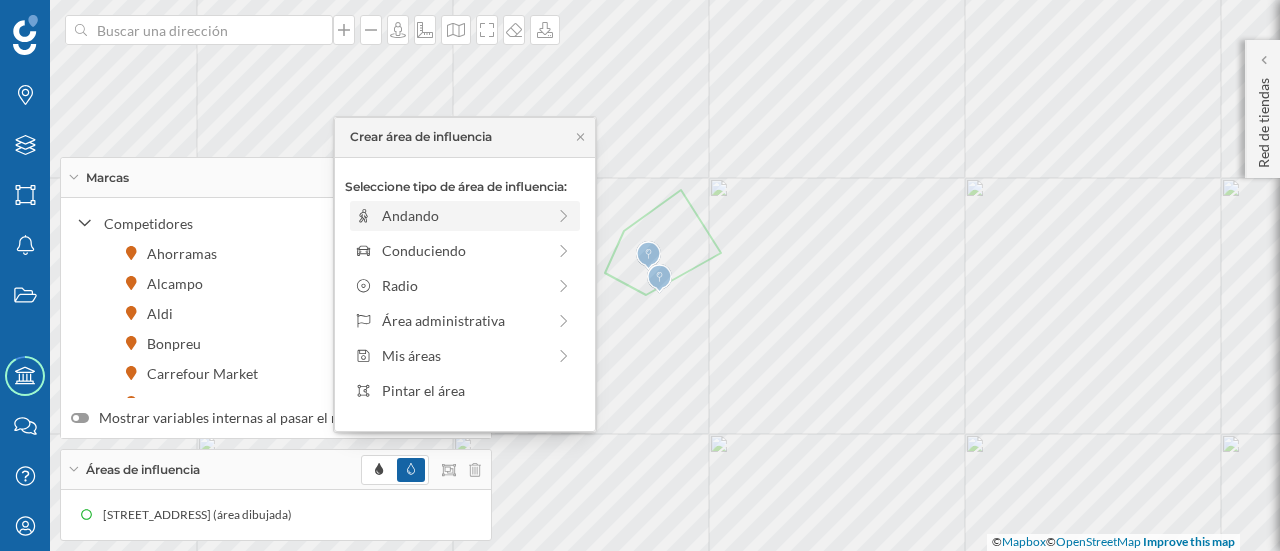 click on "Andando" at bounding box center [463, 215] 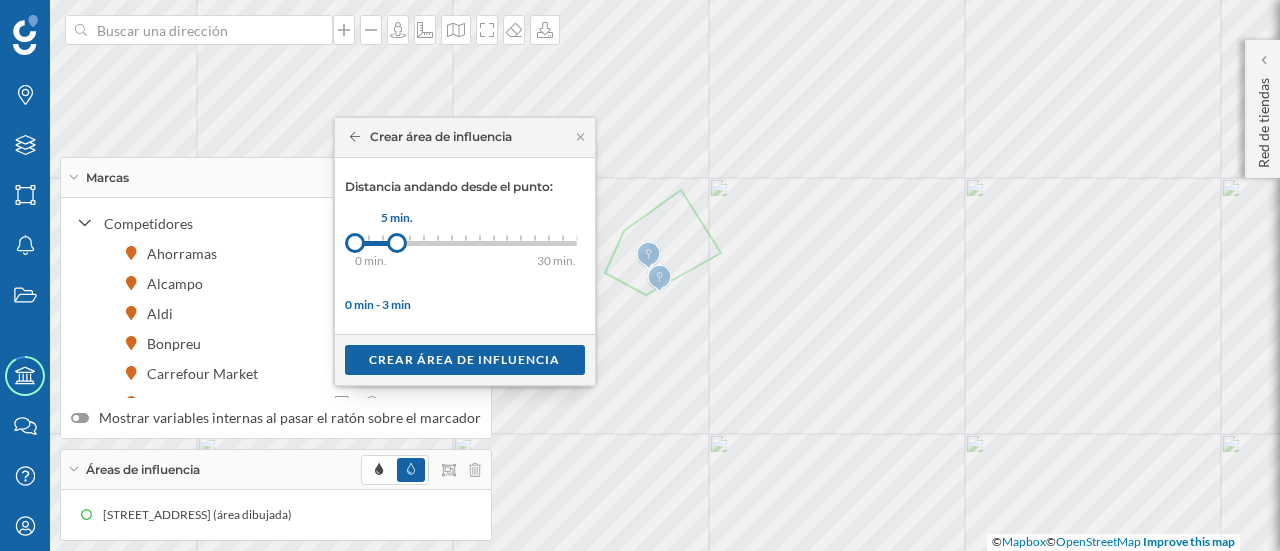 drag, startPoint x: 365, startPoint y: 244, endPoint x: 396, endPoint y: 241, distance: 31.144823 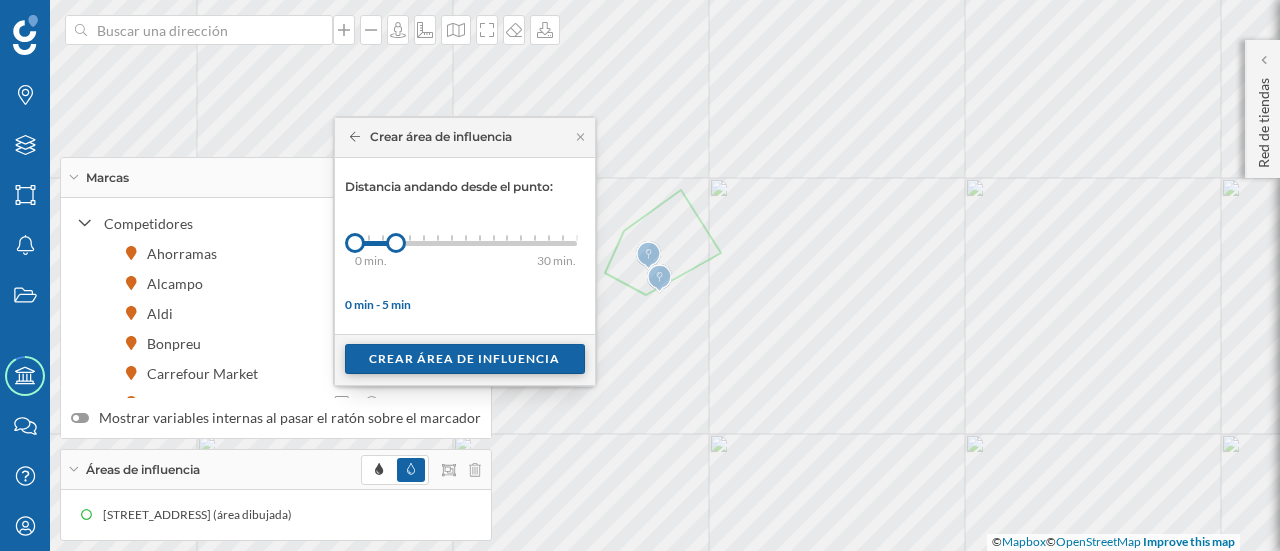 click on "Crear área de influencia" at bounding box center (465, 359) 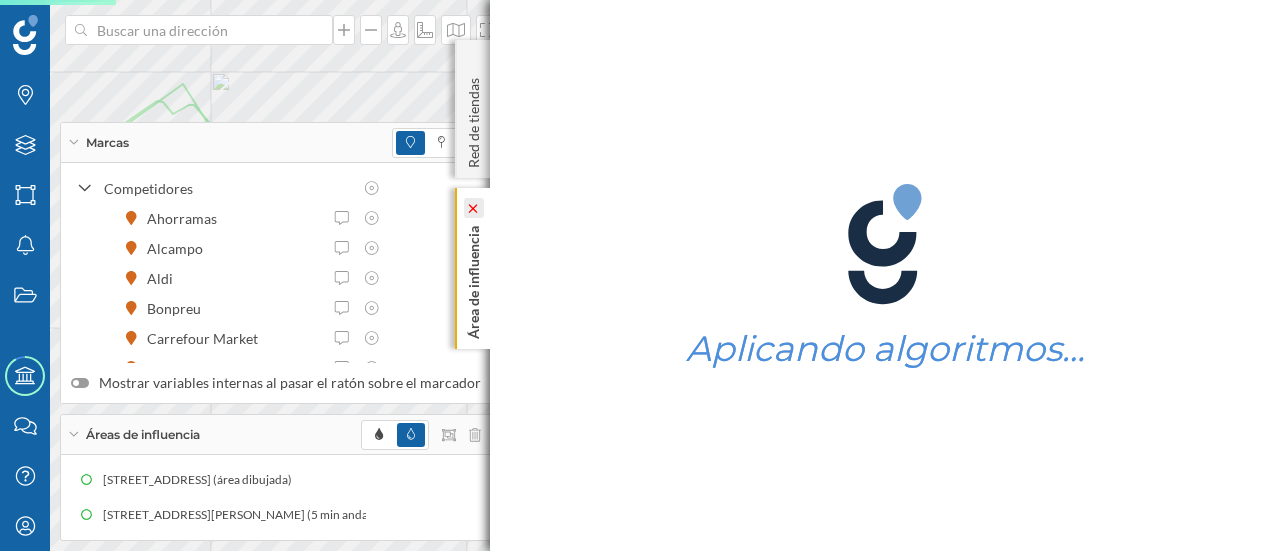 click 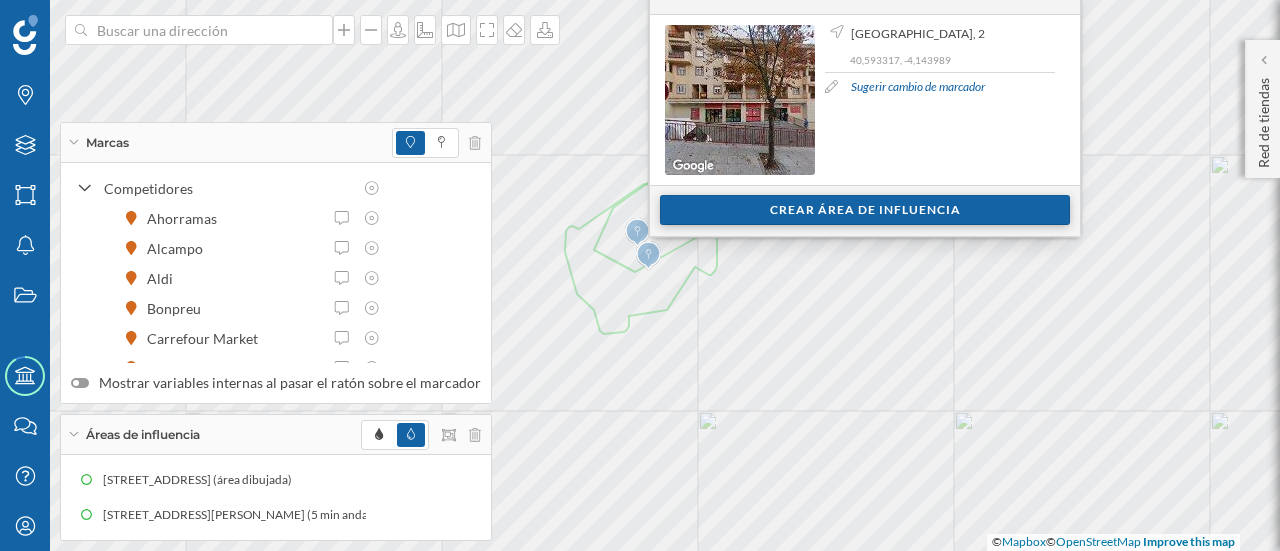 click on "Crear área de influencia" at bounding box center (865, 210) 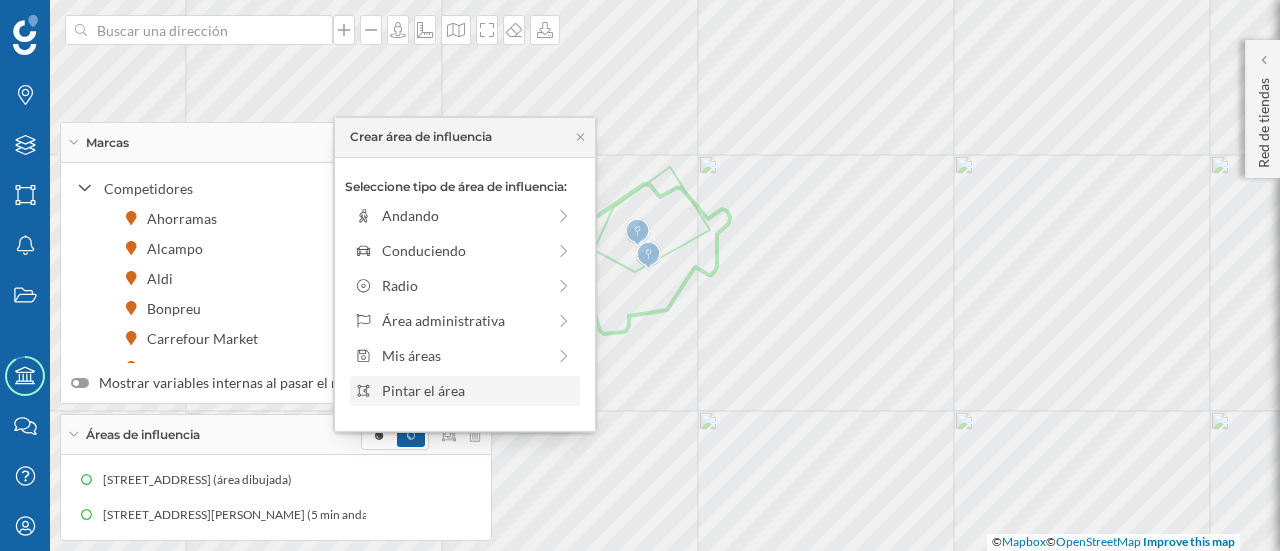 click on "Pintar el área" at bounding box center (477, 390) 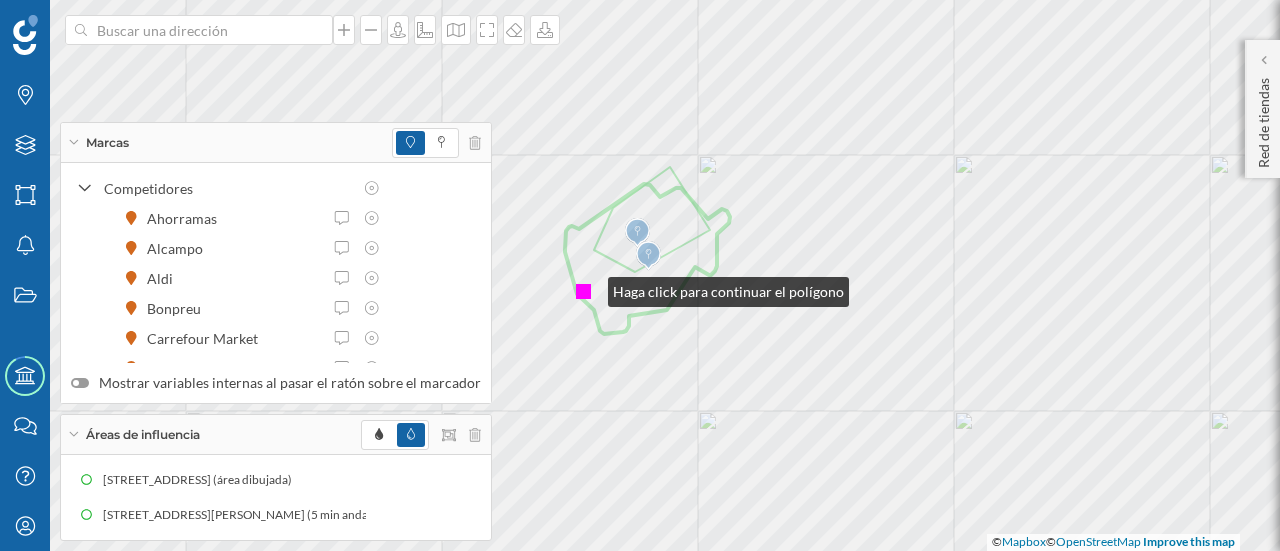 click at bounding box center [583, 291] 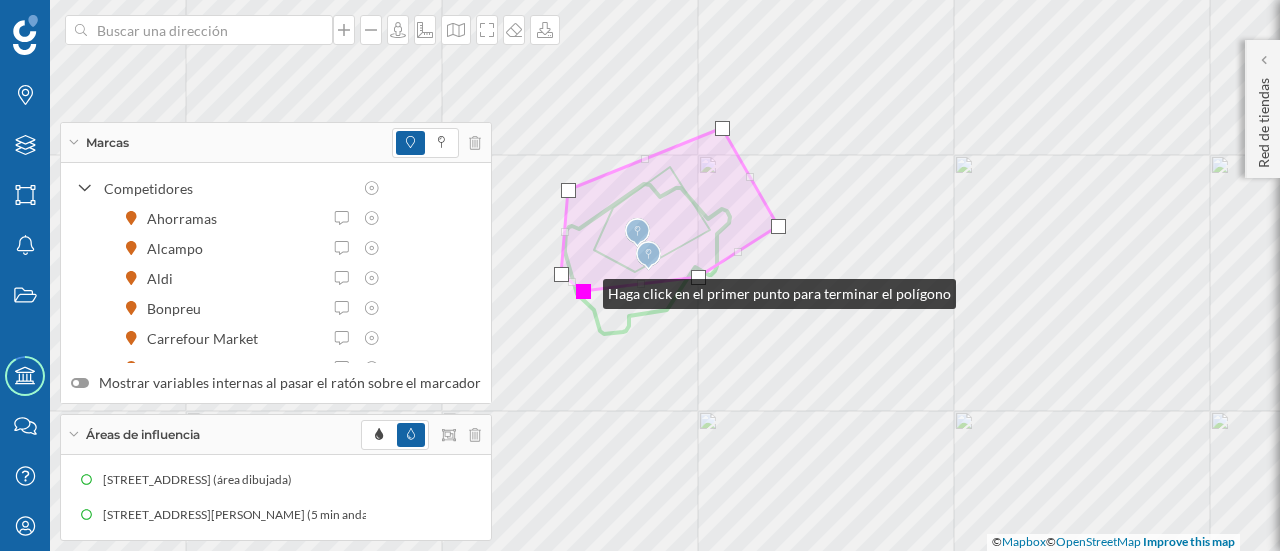 click at bounding box center [583, 291] 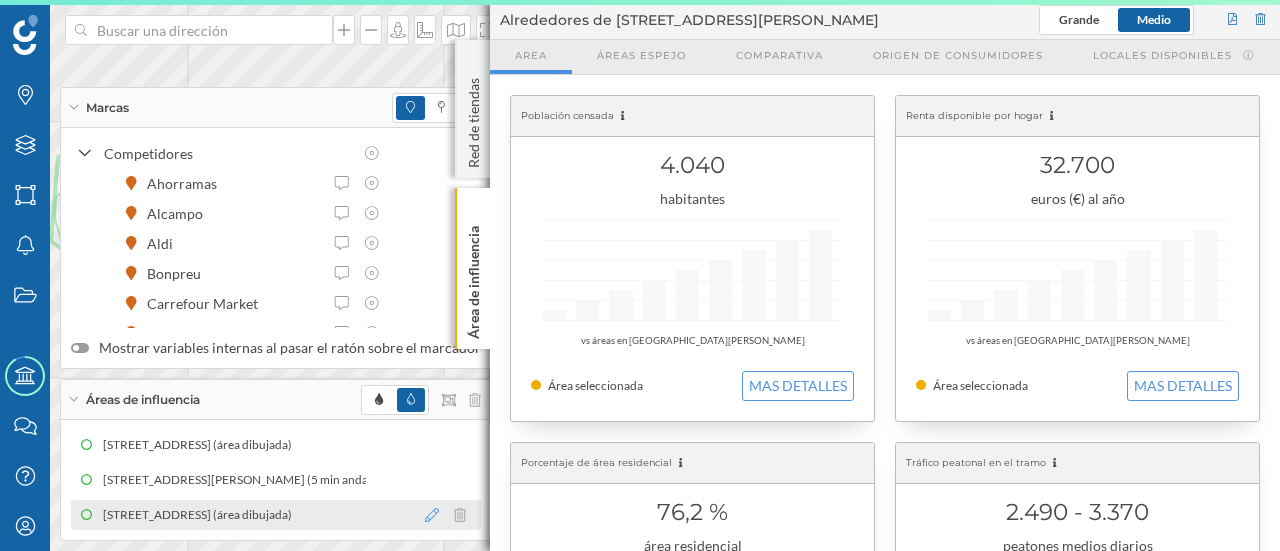 click 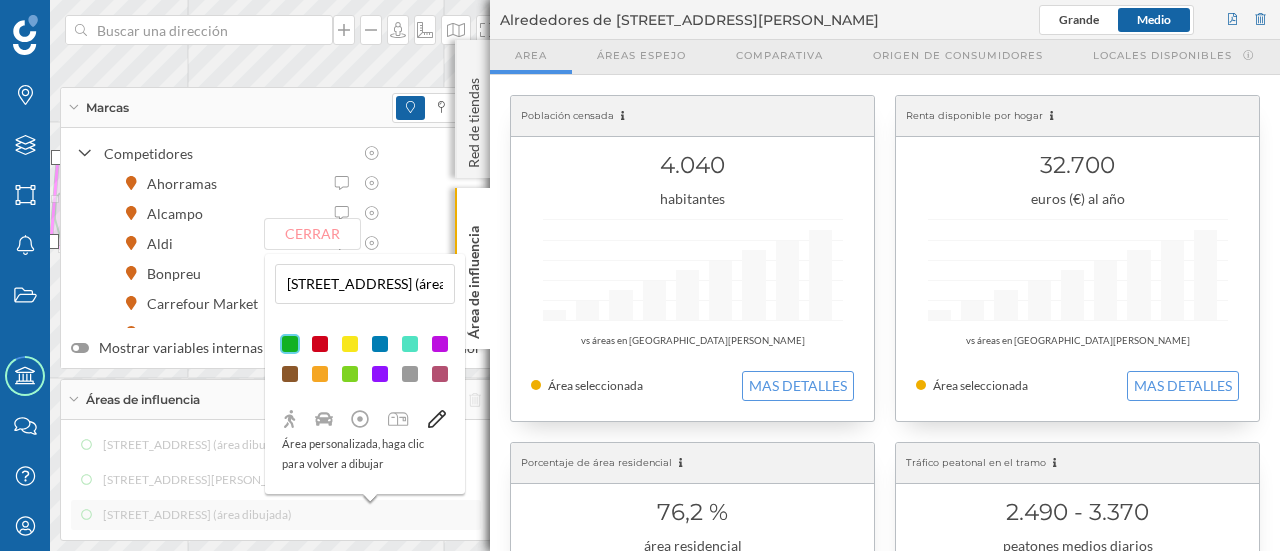 click 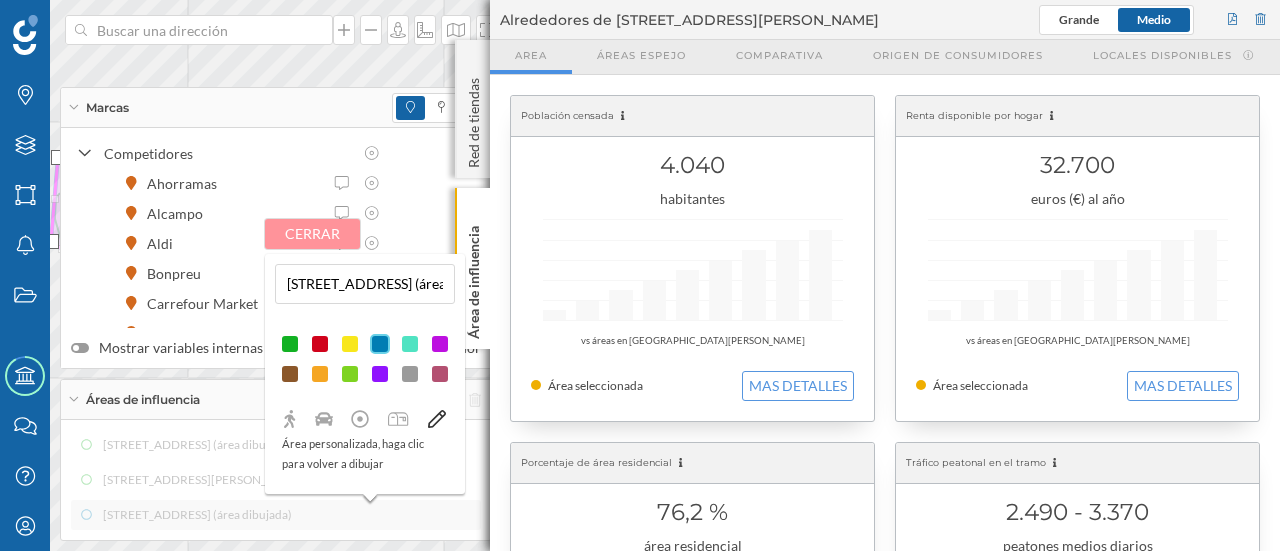 click on "Cerrar" 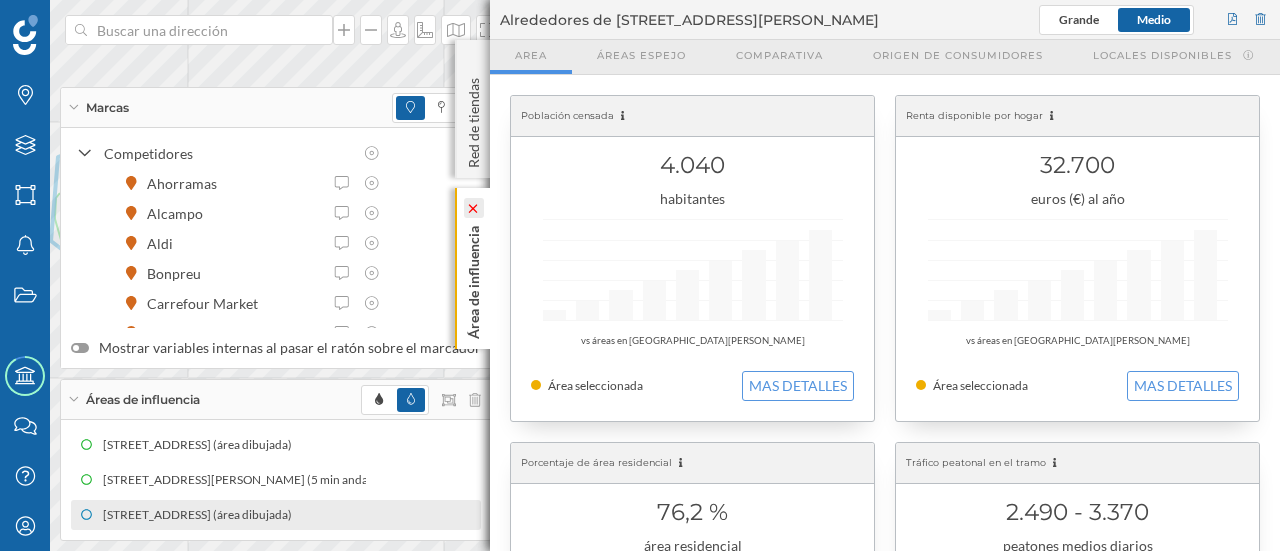 click 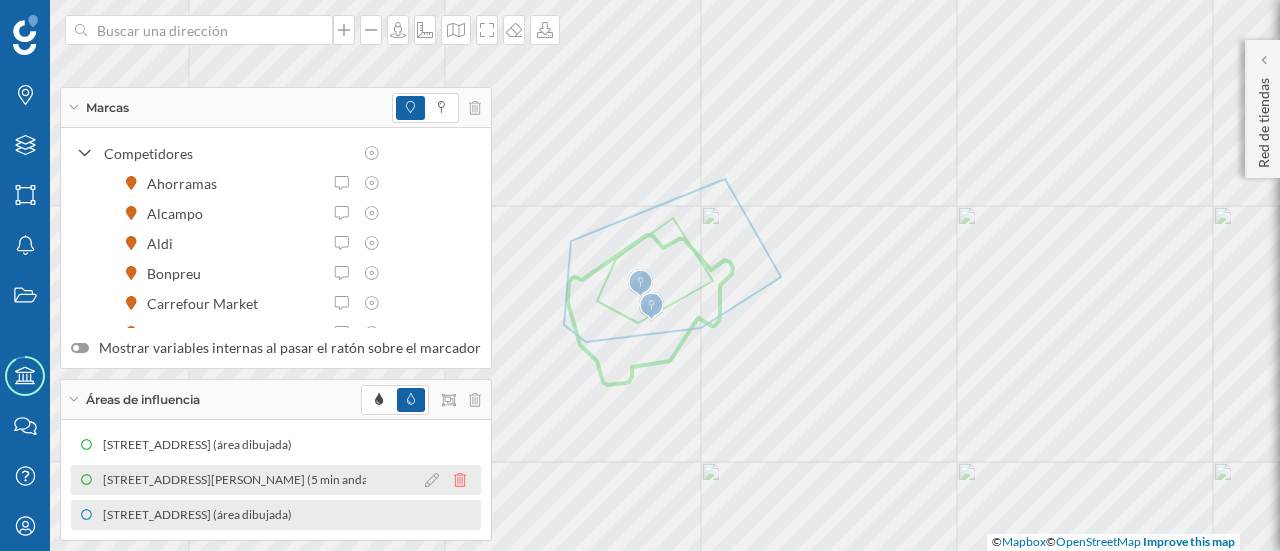 click 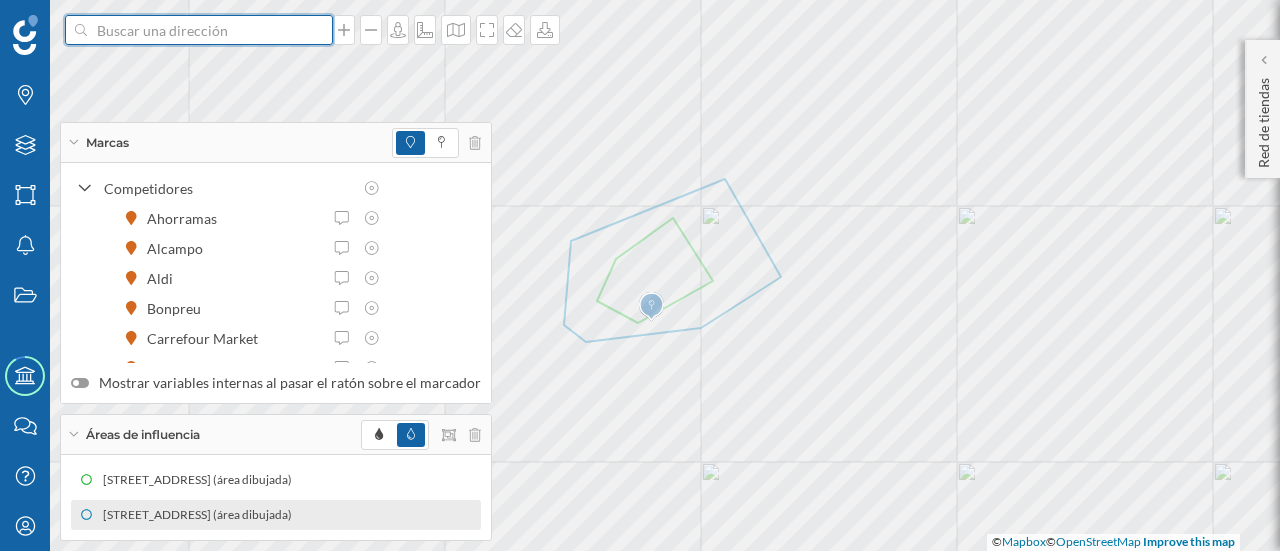 click at bounding box center (199, 30) 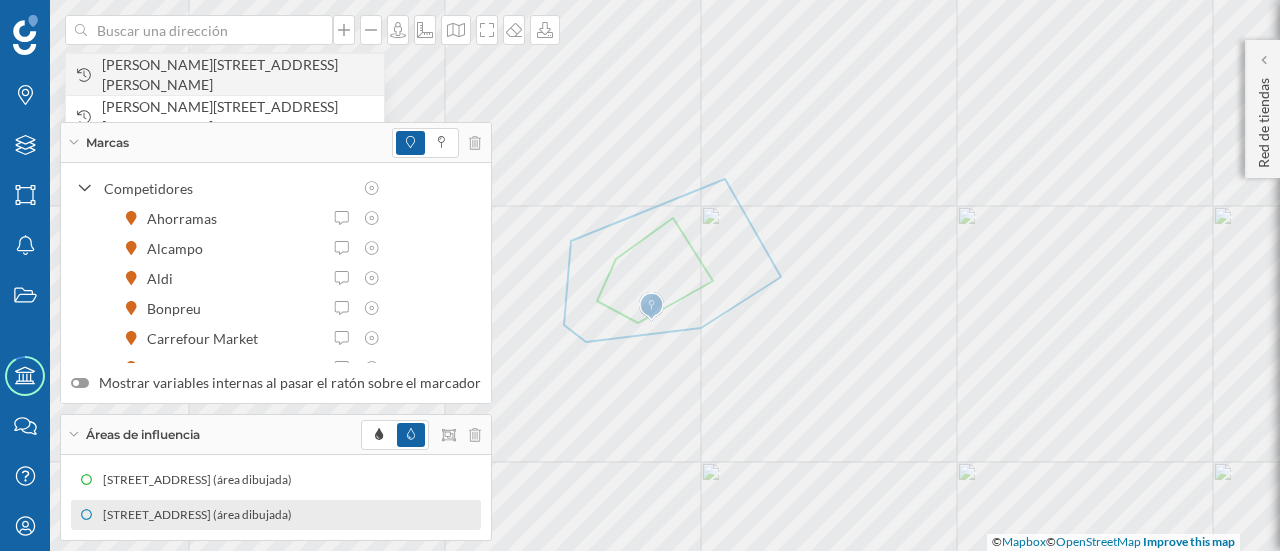click on "[PERSON_NAME][STREET_ADDRESS][PERSON_NAME]" at bounding box center (238, 75) 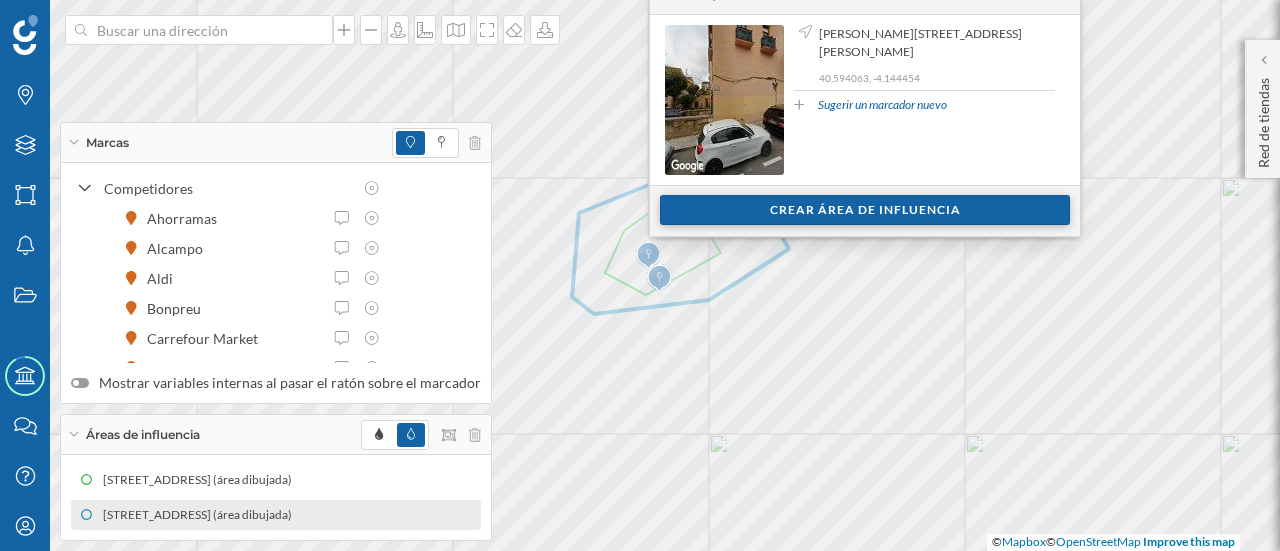 click on "Crear área de influencia" at bounding box center (865, 210) 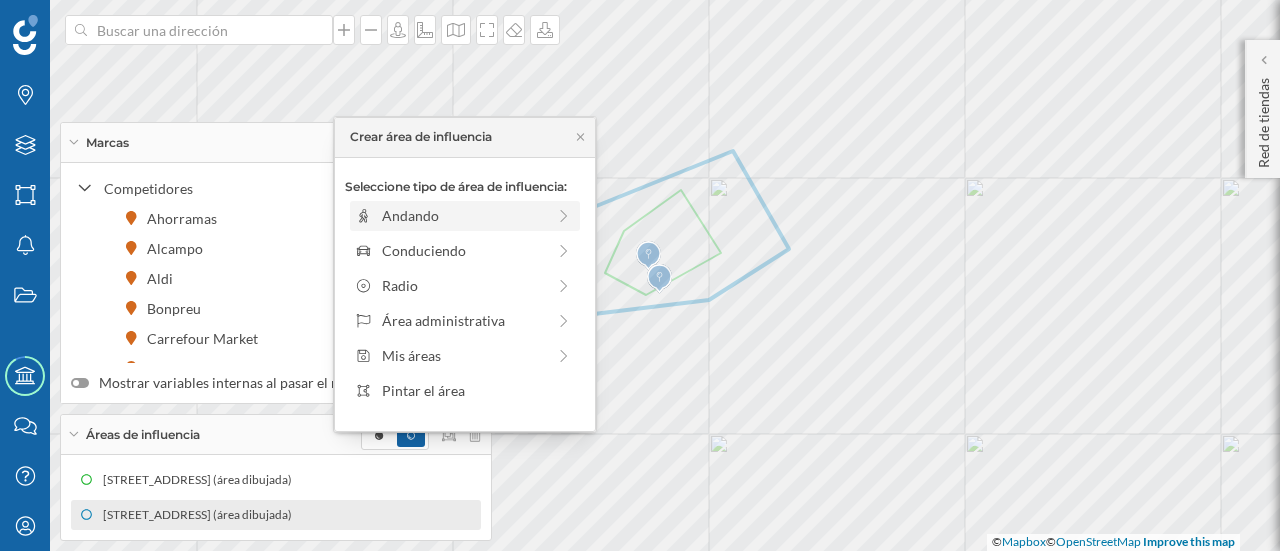 click on "Andando" at bounding box center (463, 215) 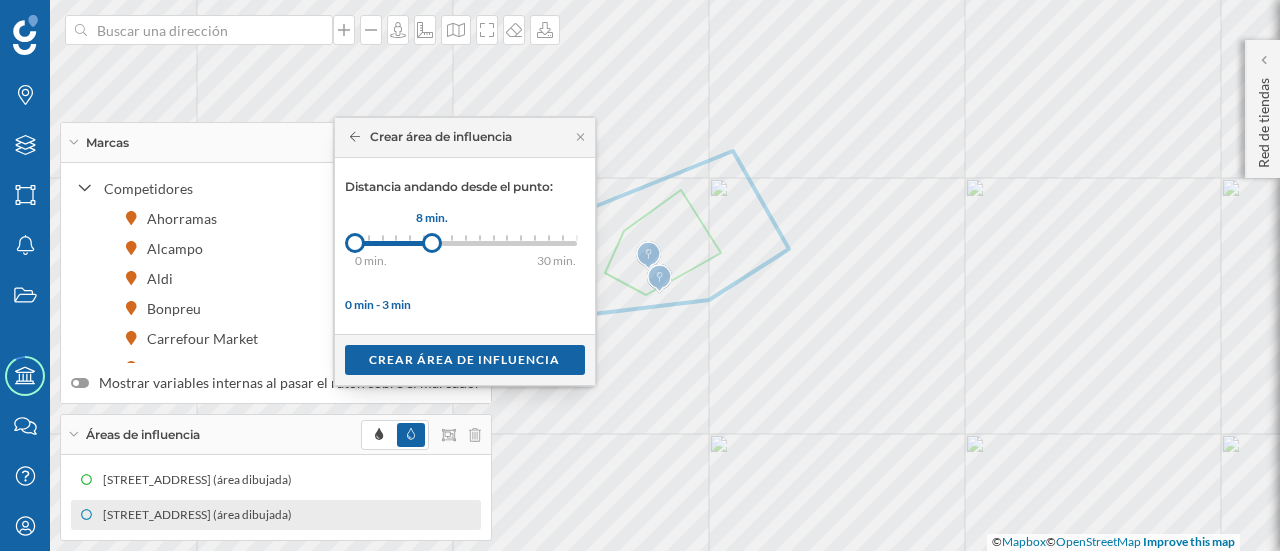 drag, startPoint x: 371, startPoint y: 241, endPoint x: 431, endPoint y: 247, distance: 60.299255 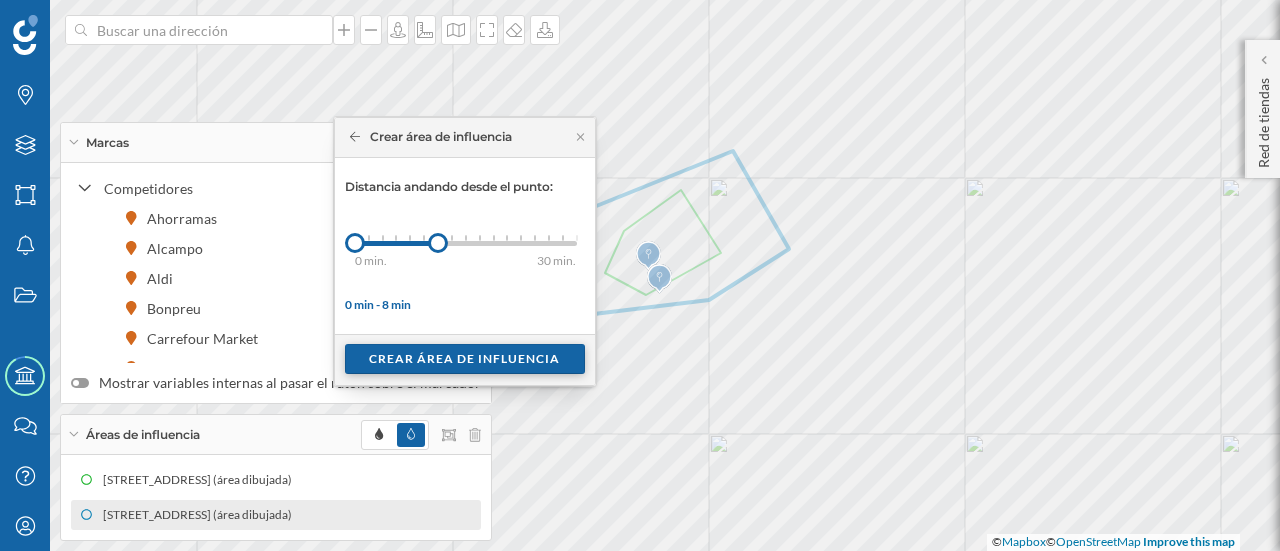 click on "Crear área de influencia" at bounding box center [465, 359] 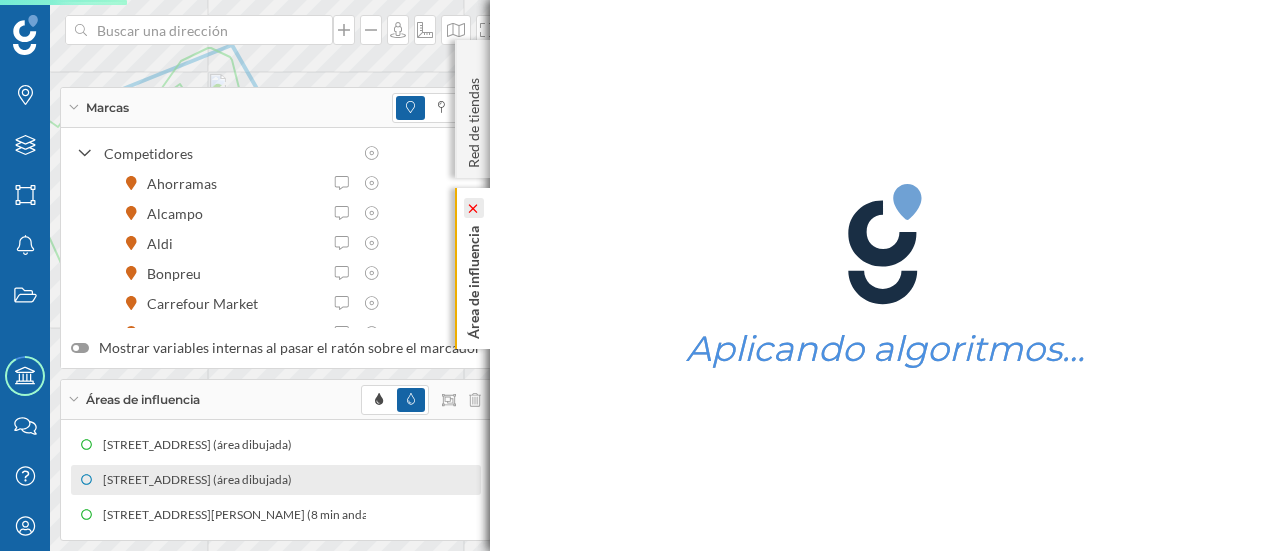 click 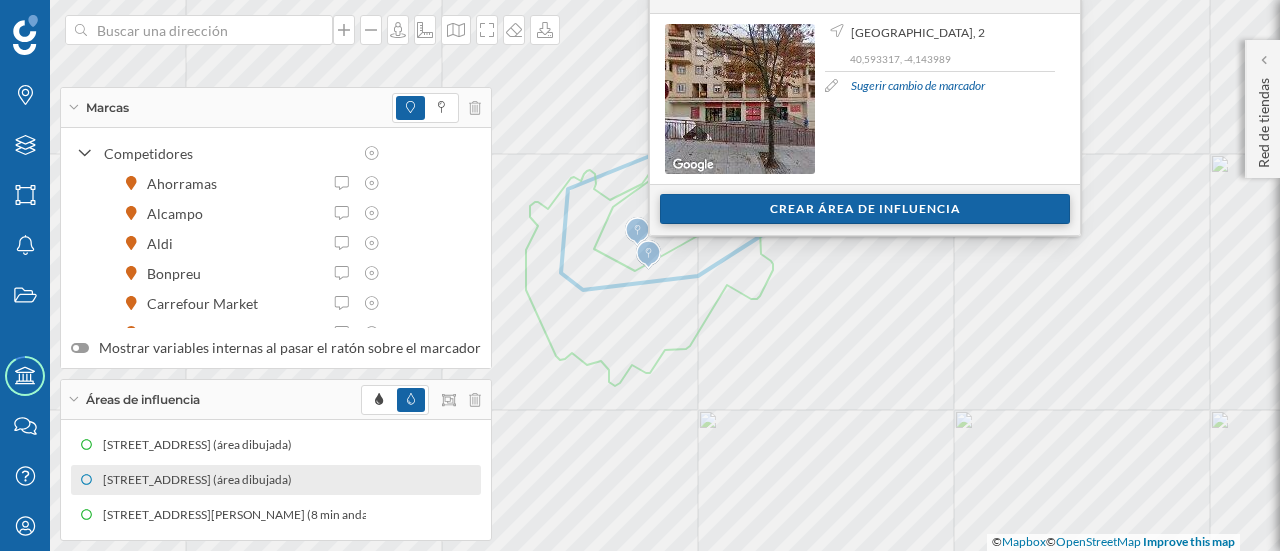 click on "Crear área de influencia" at bounding box center (865, 209) 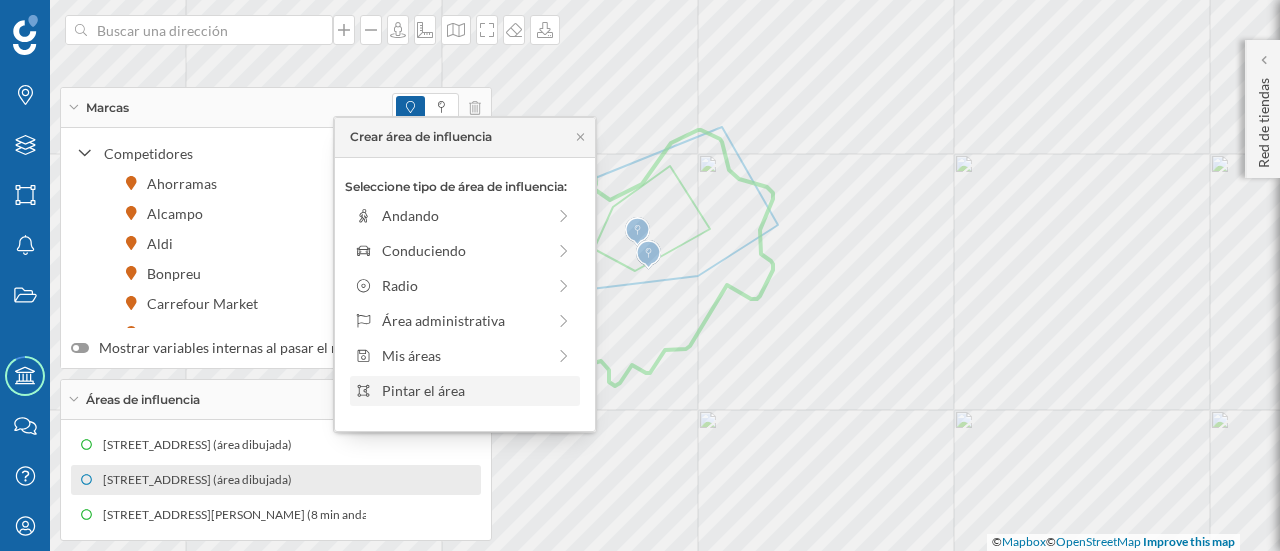 click on "Pintar el área" at bounding box center [477, 390] 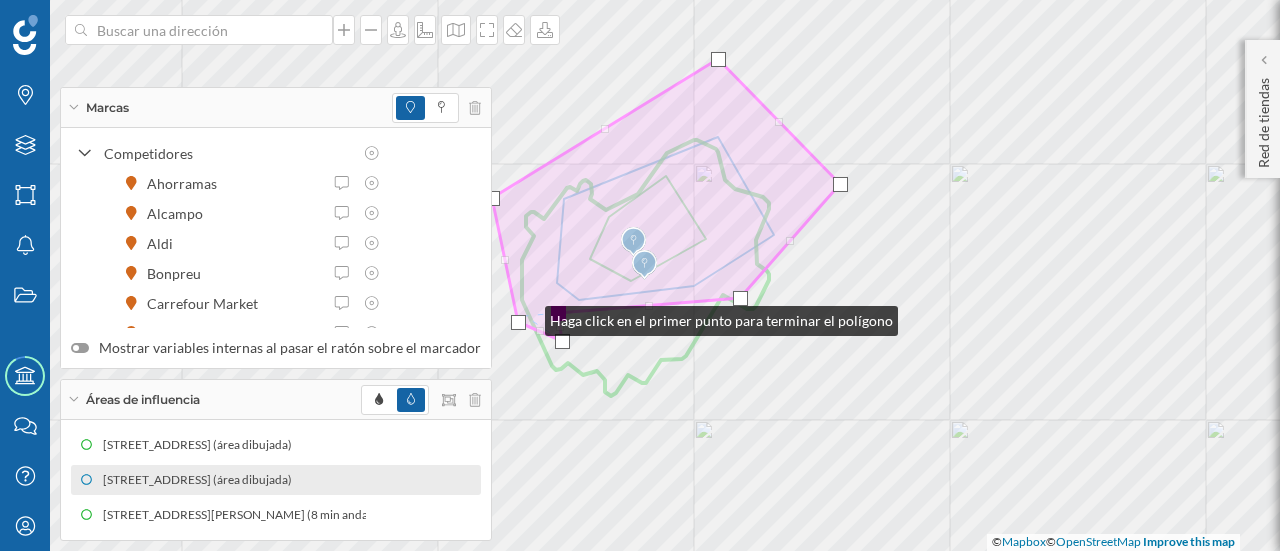 click at bounding box center (518, 322) 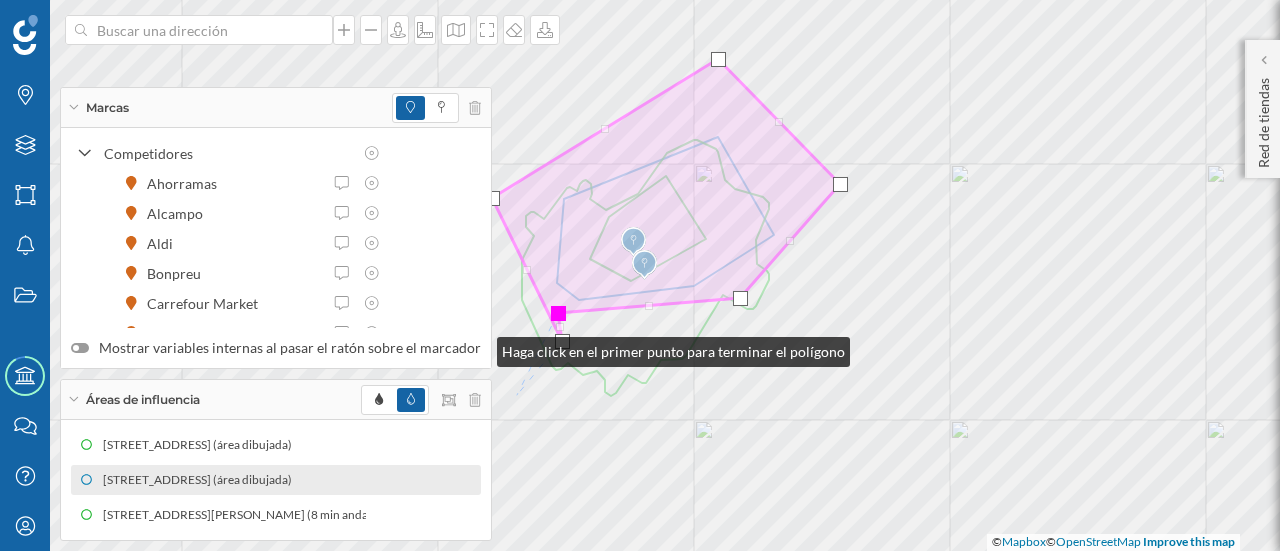 click on "Mostrar variables internas al pasar el ratón sobre el marcador" at bounding box center (276, 348) 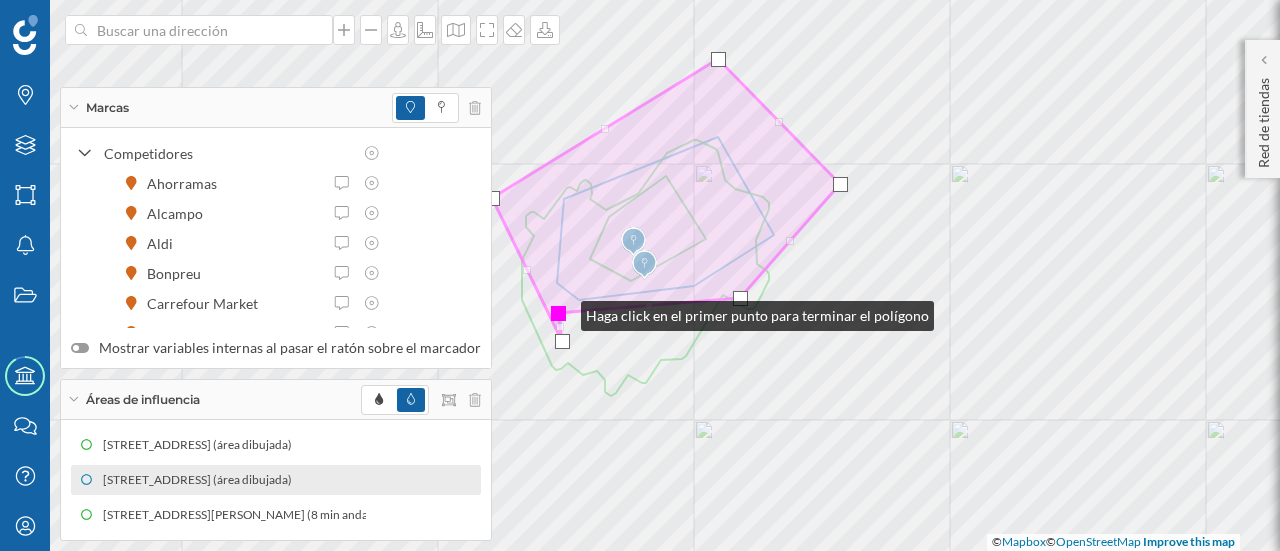 click at bounding box center [558, 313] 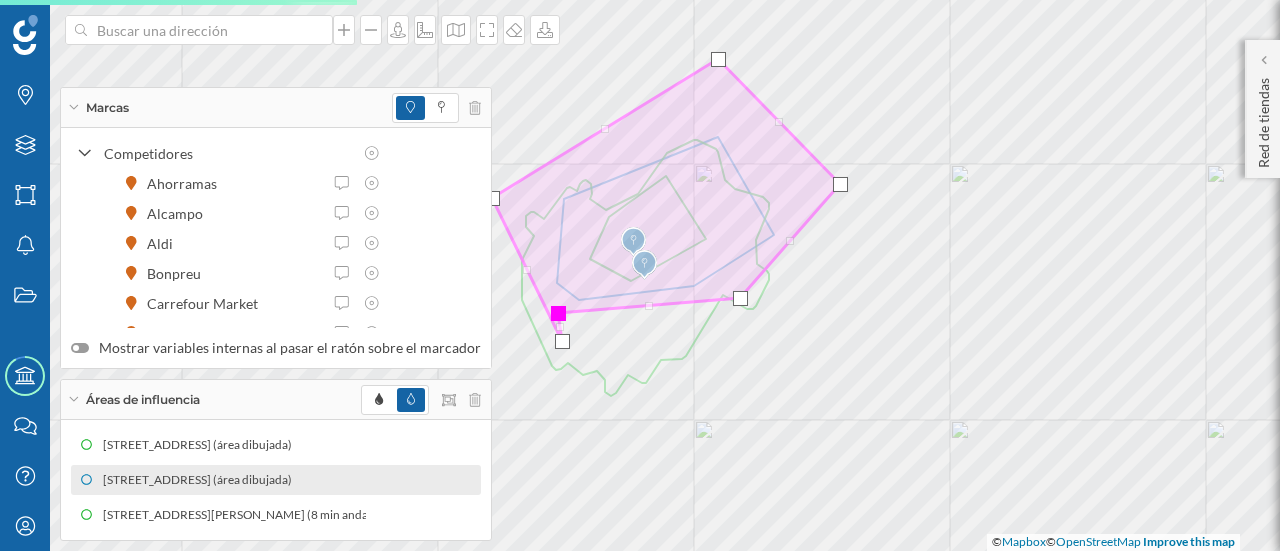 click at bounding box center (558, 313) 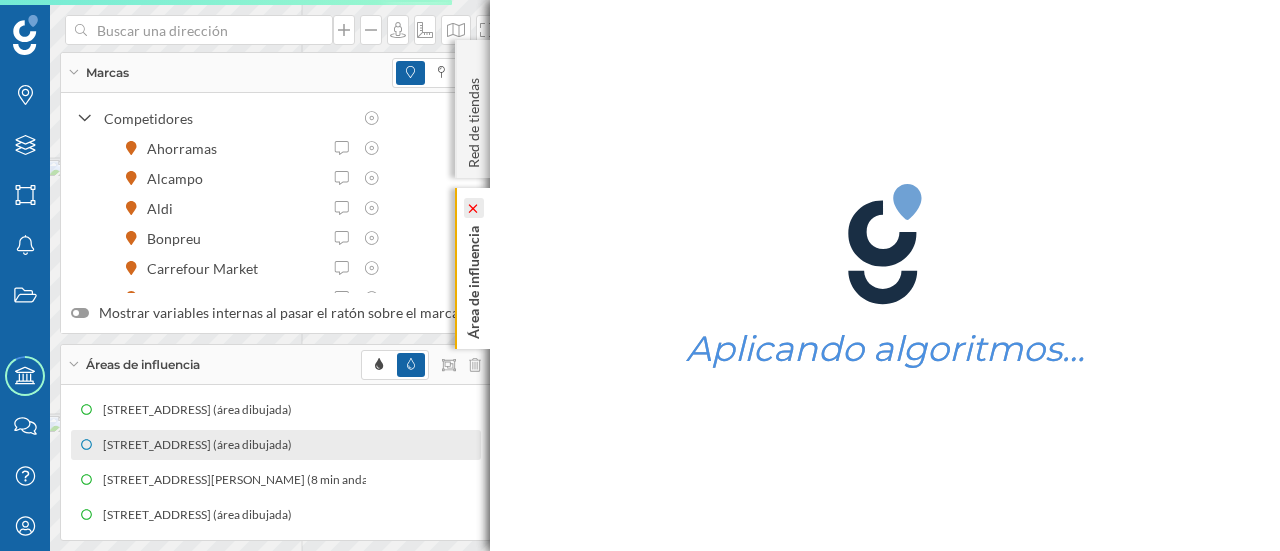 click 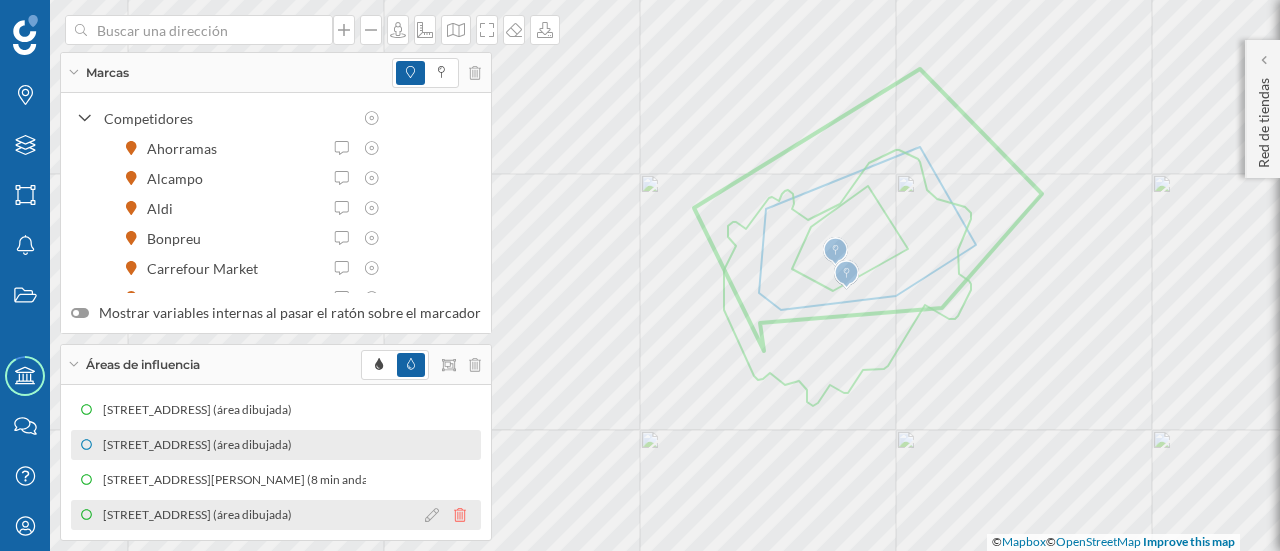 click 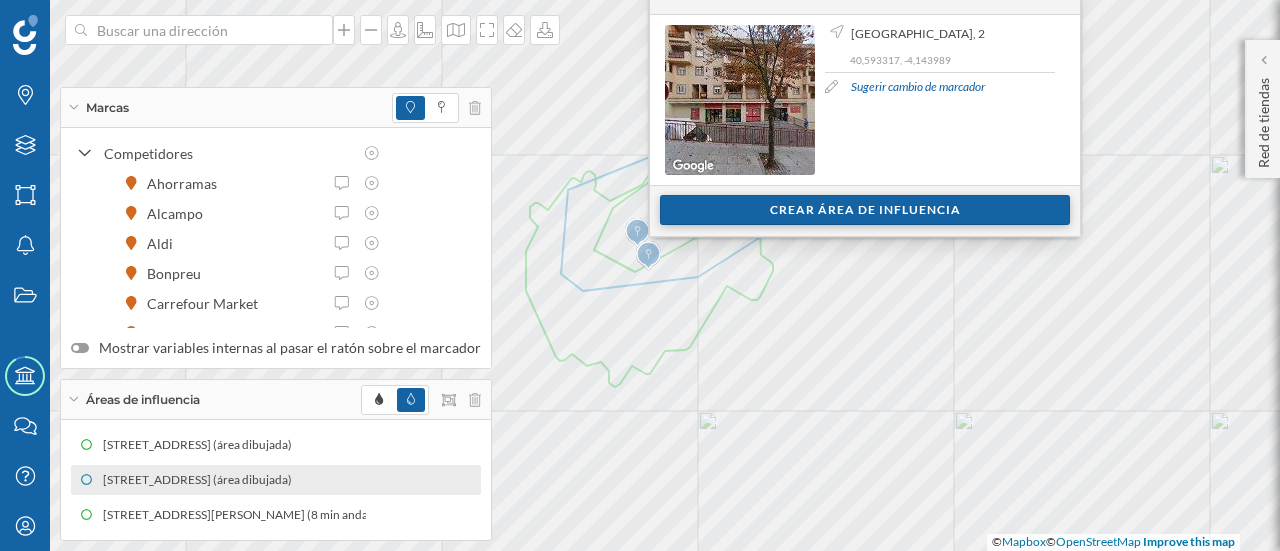 click on "Crear área de influencia" at bounding box center (865, 210) 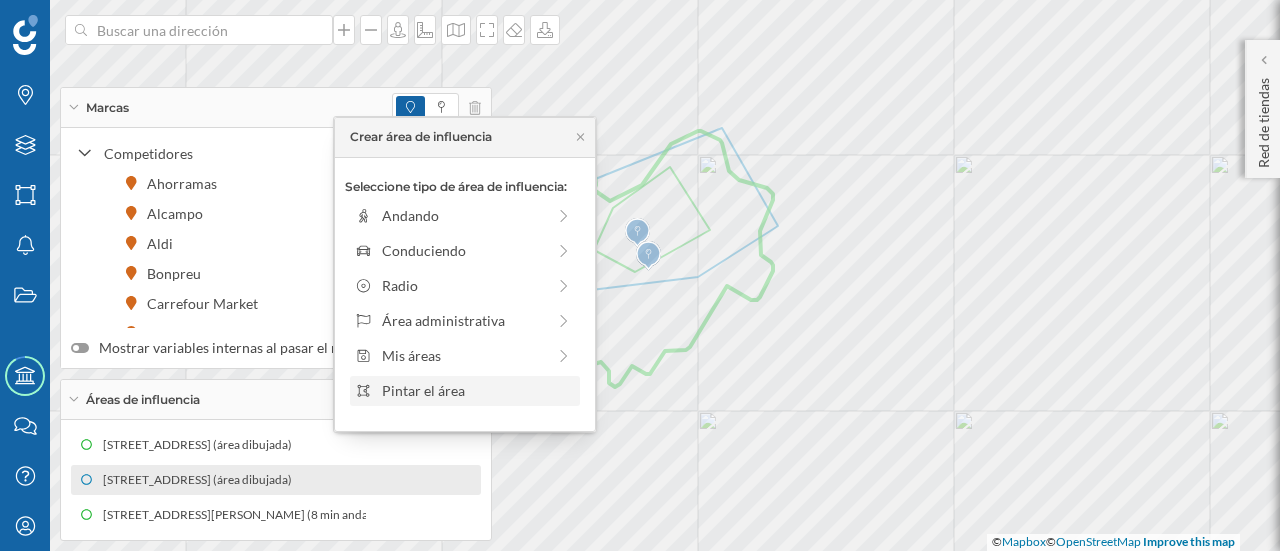 click on "Pintar el área" at bounding box center (477, 390) 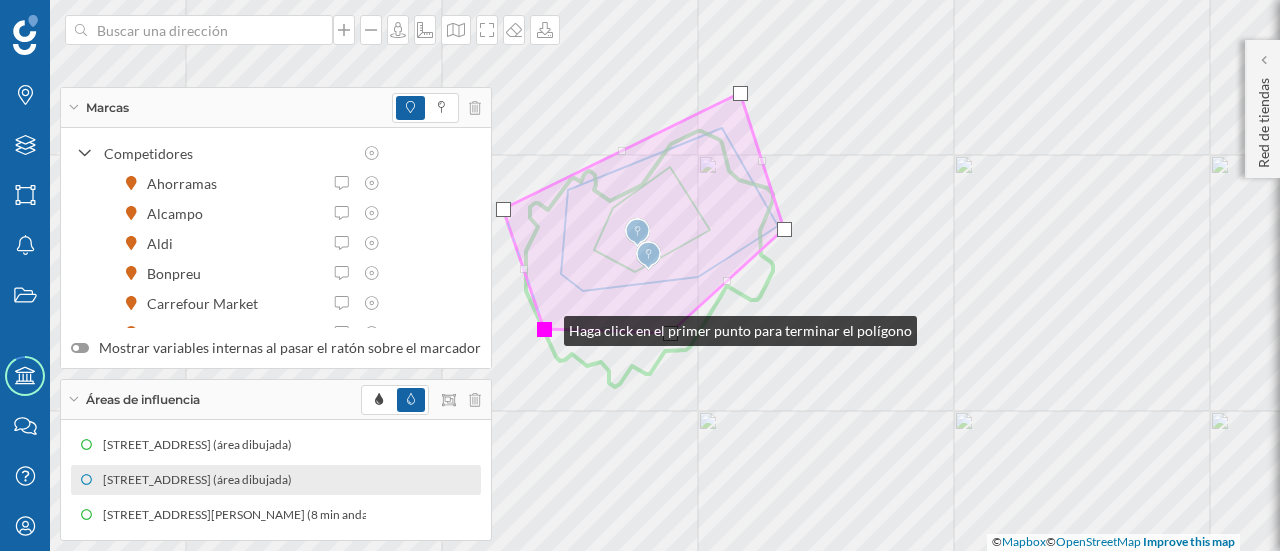 click at bounding box center (544, 329) 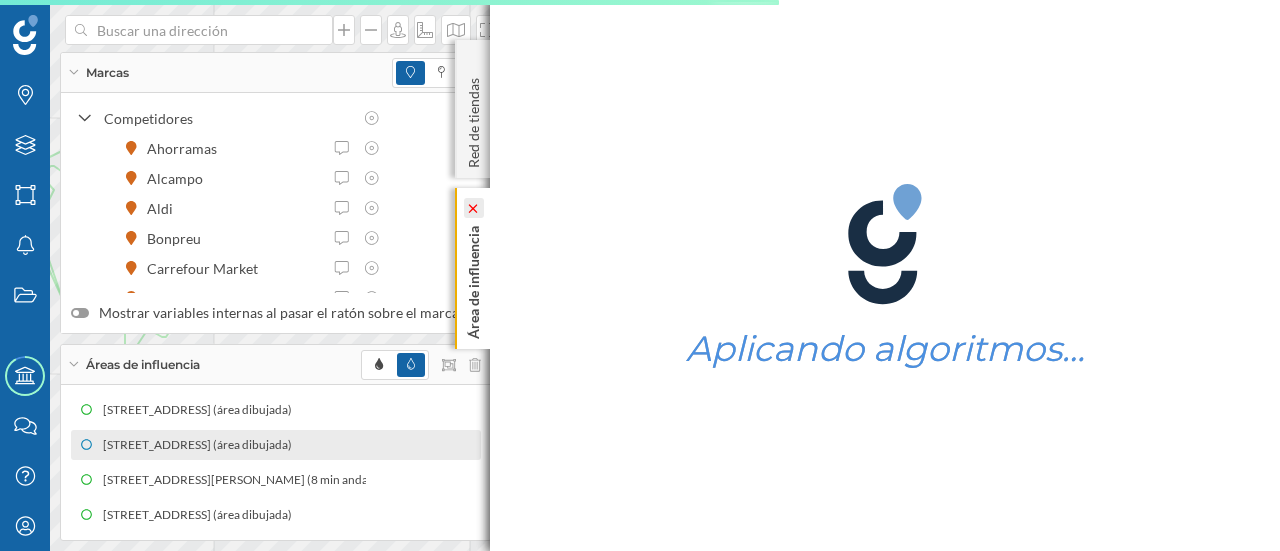 click 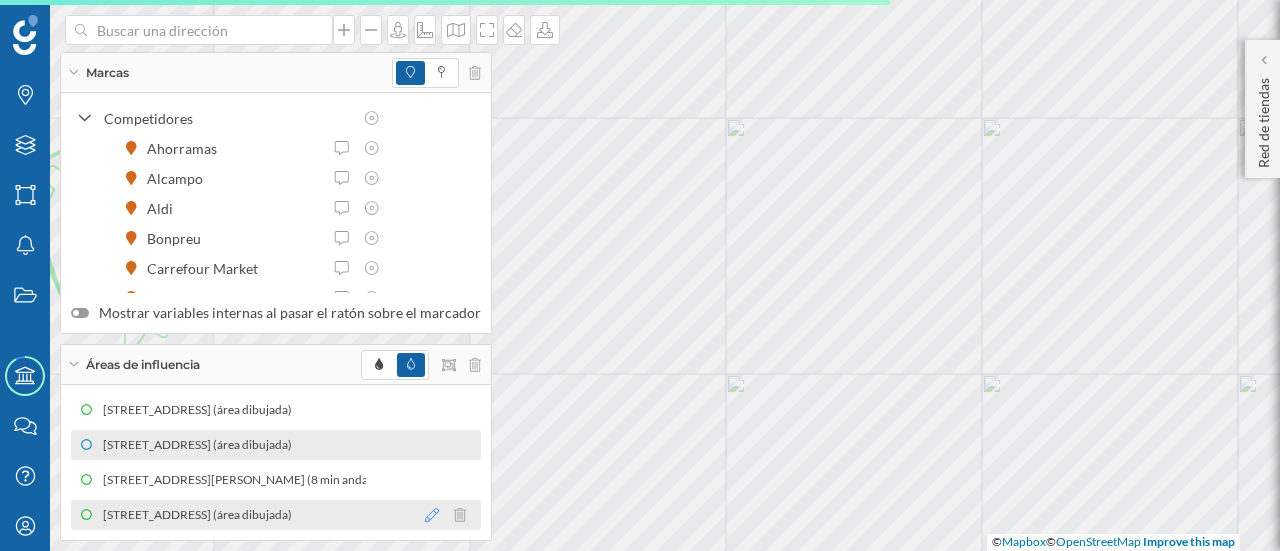 click 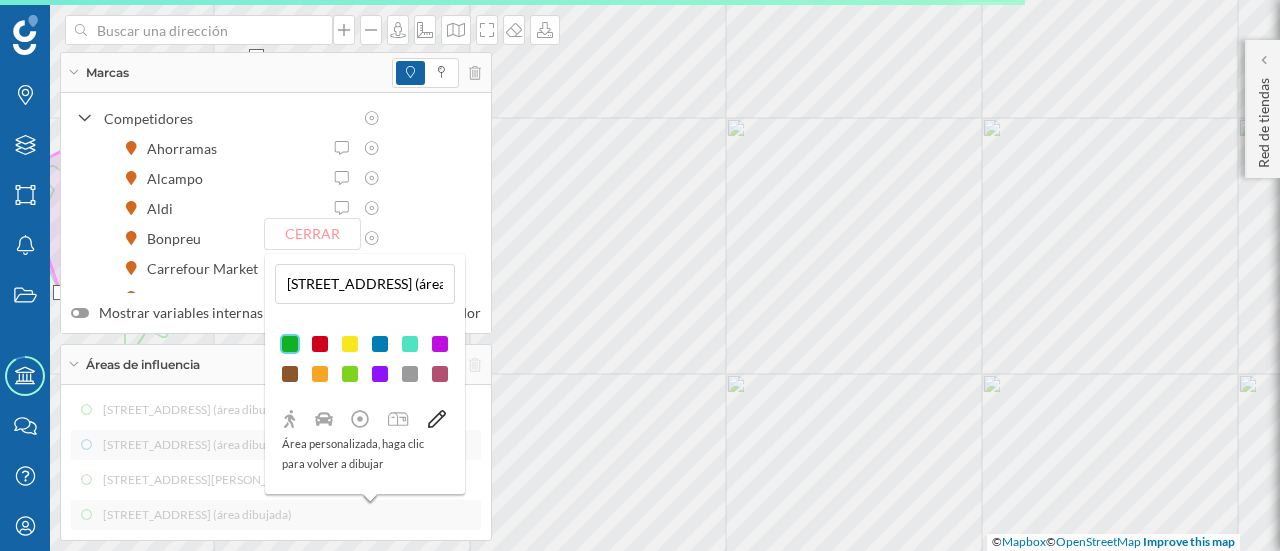 click 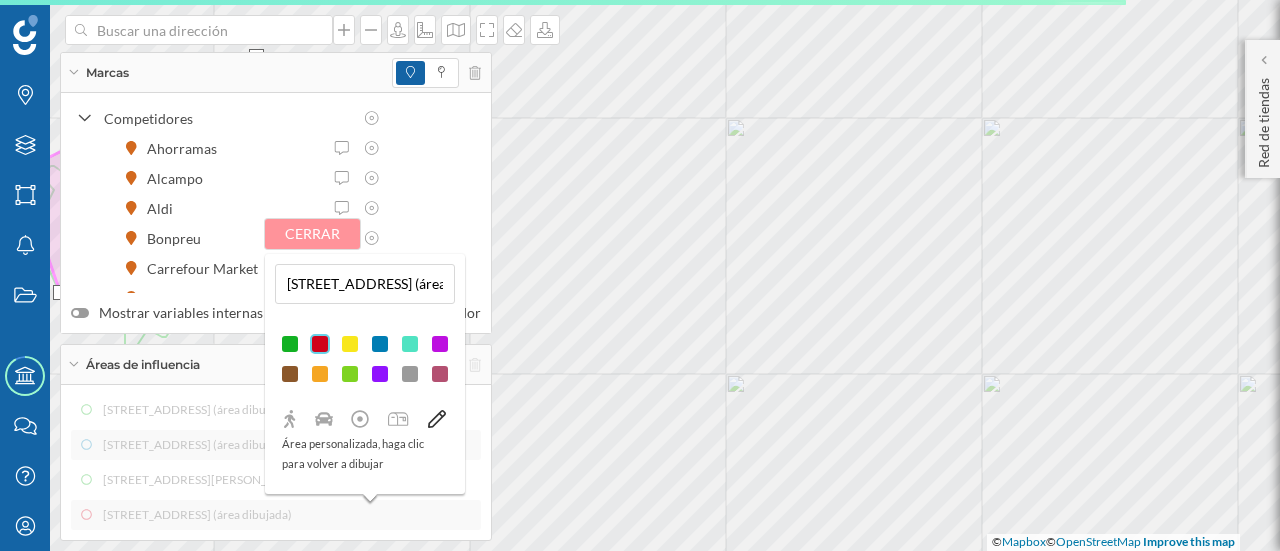 click on "Cerrar" 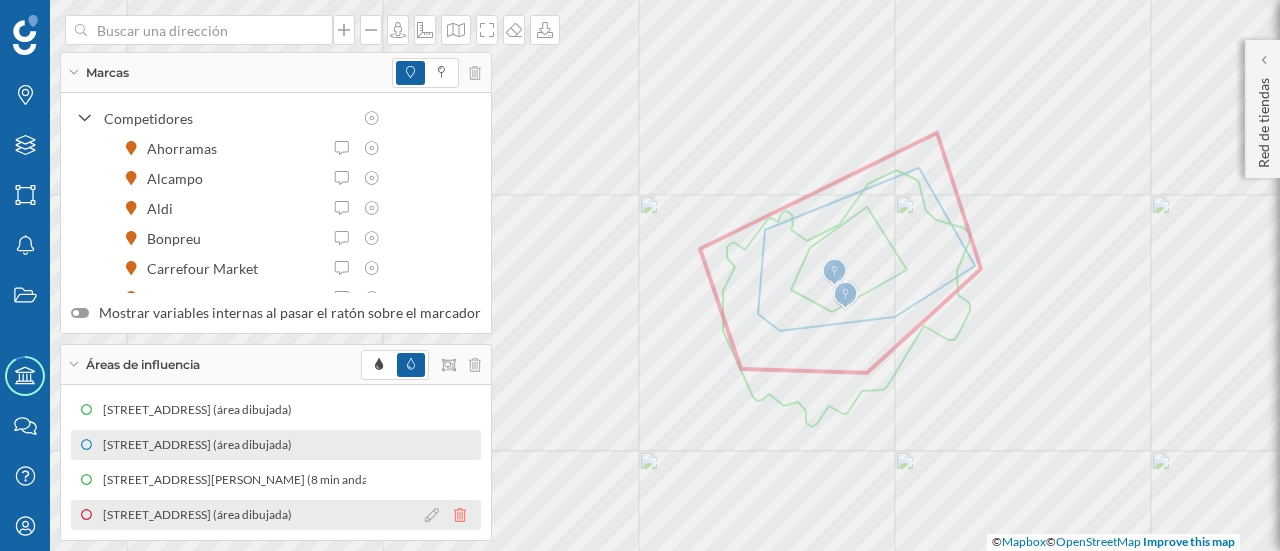 click 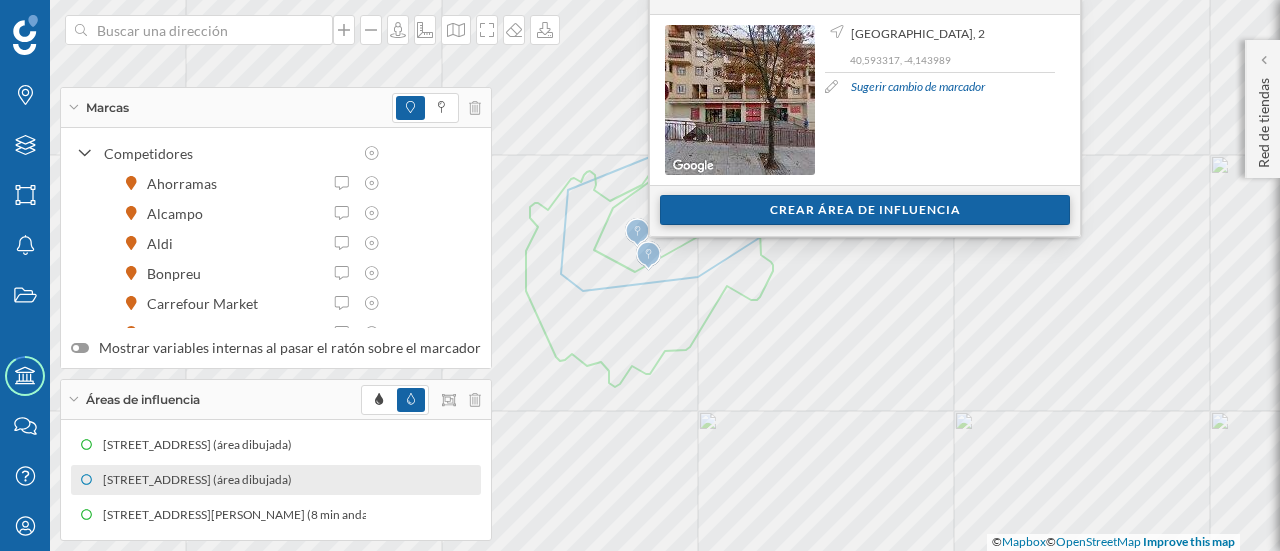 click on "Crear área de influencia" at bounding box center (865, 210) 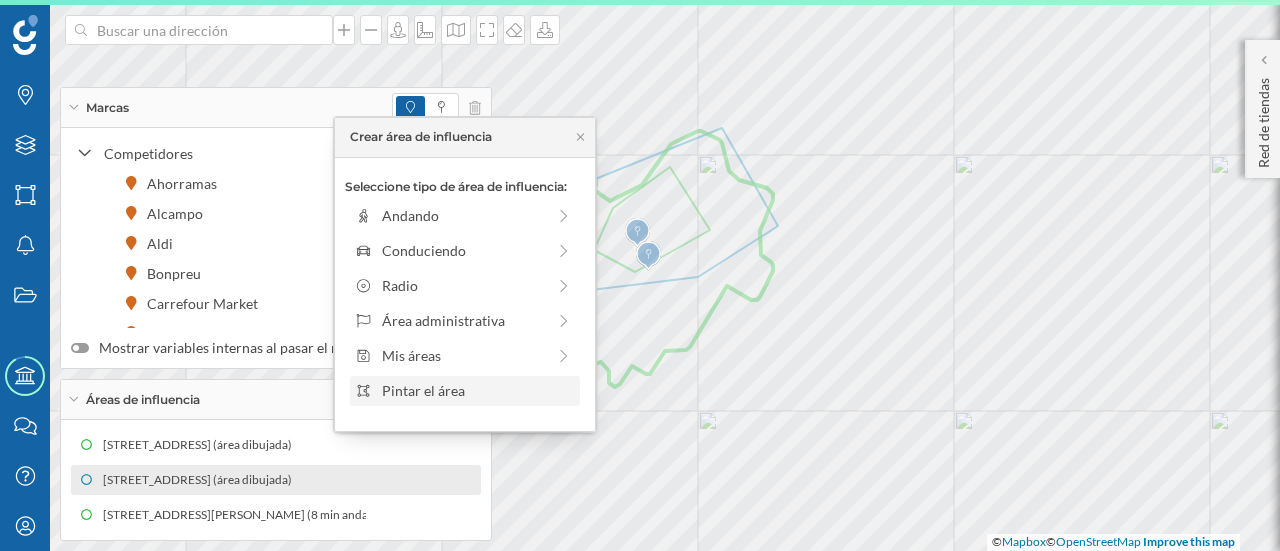 click on "Pintar el área" at bounding box center (477, 390) 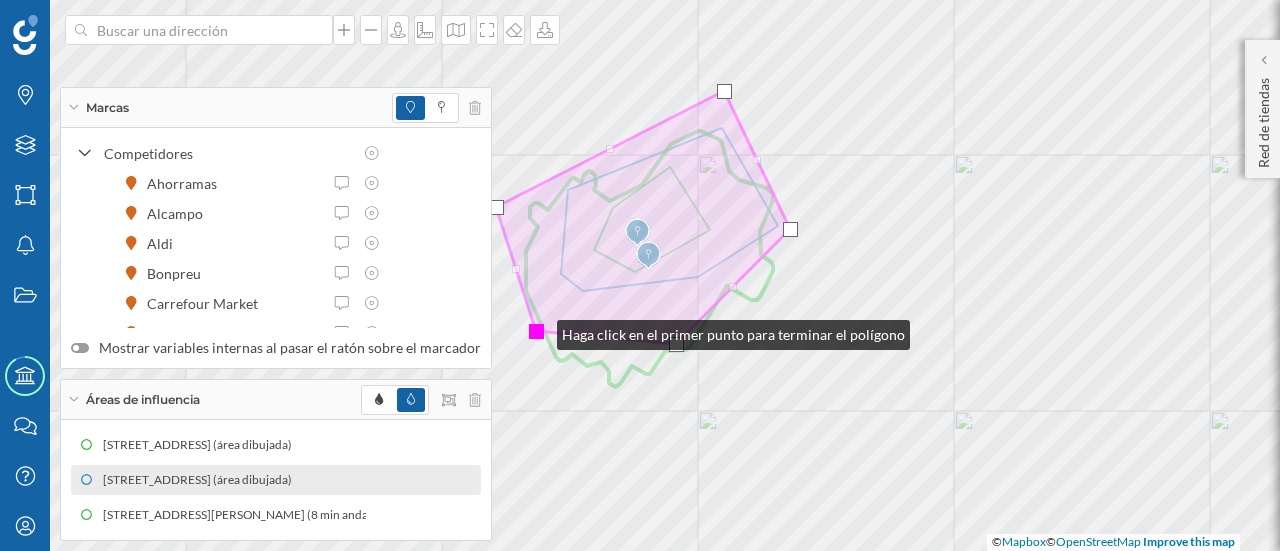 click at bounding box center [536, 331] 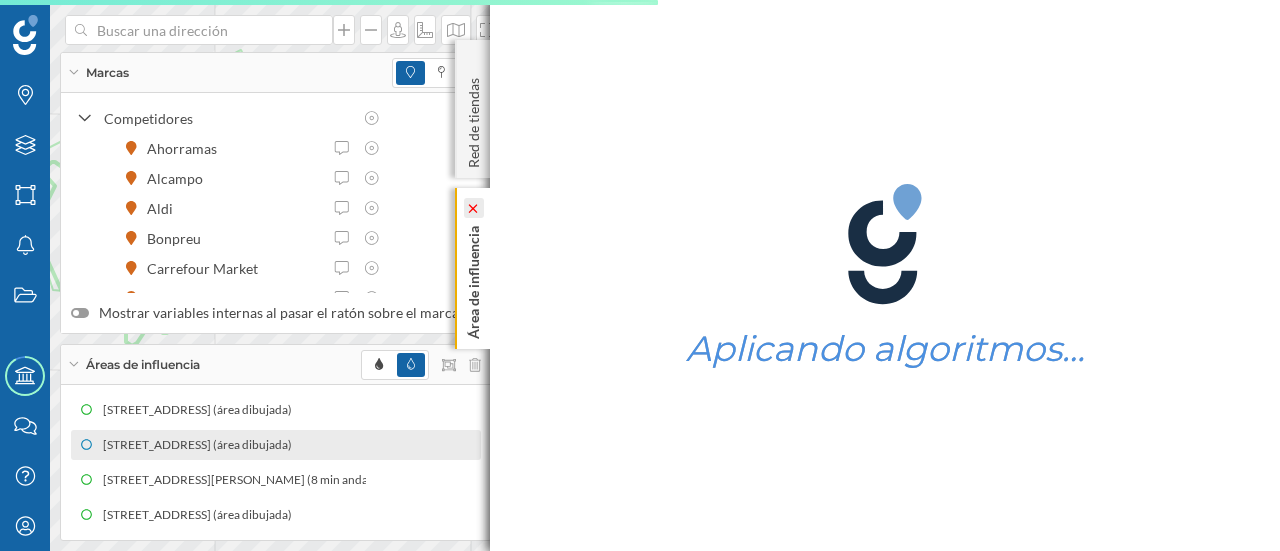 click 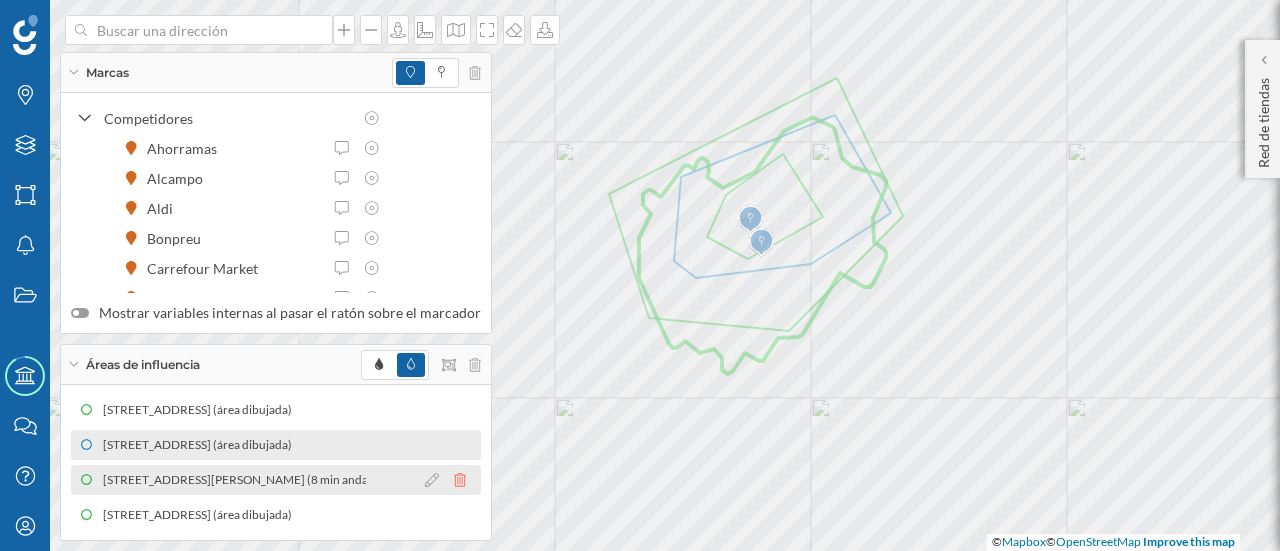 click 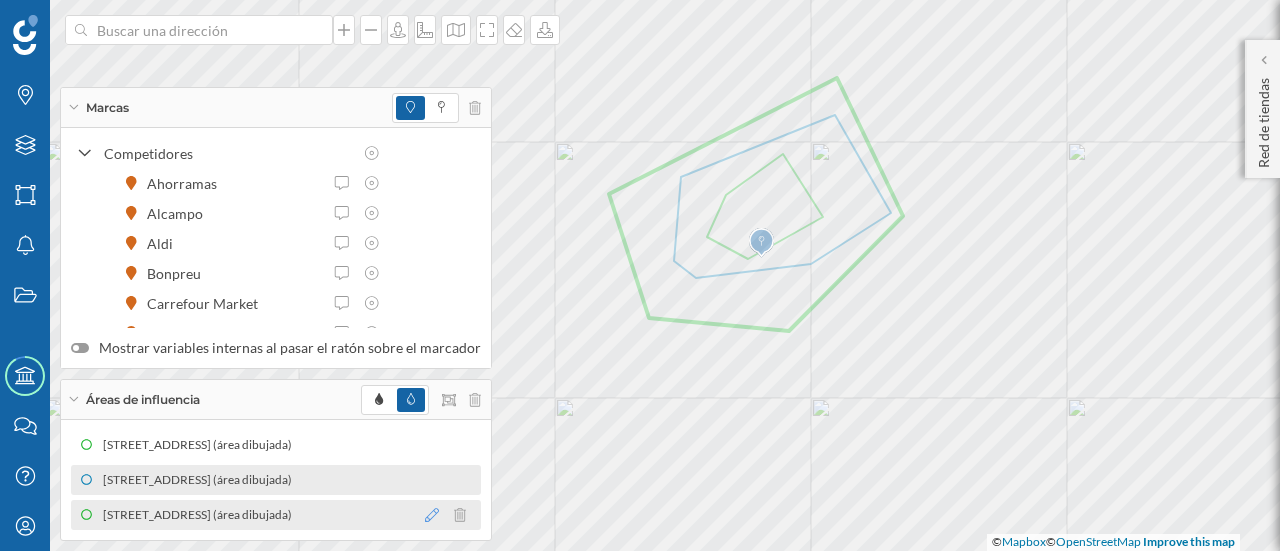 click 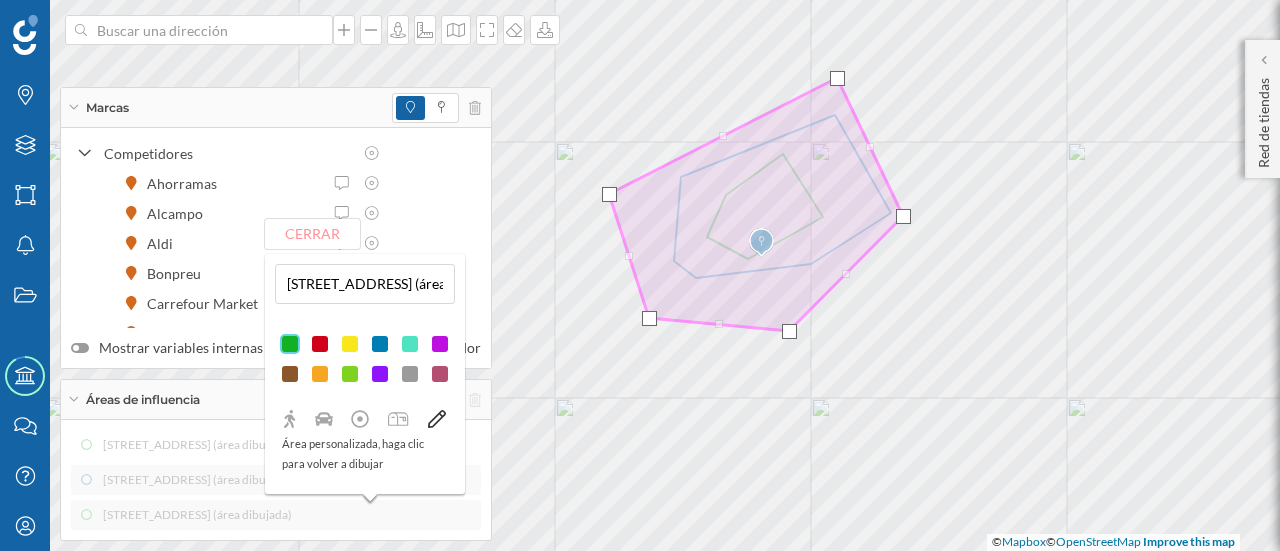 click 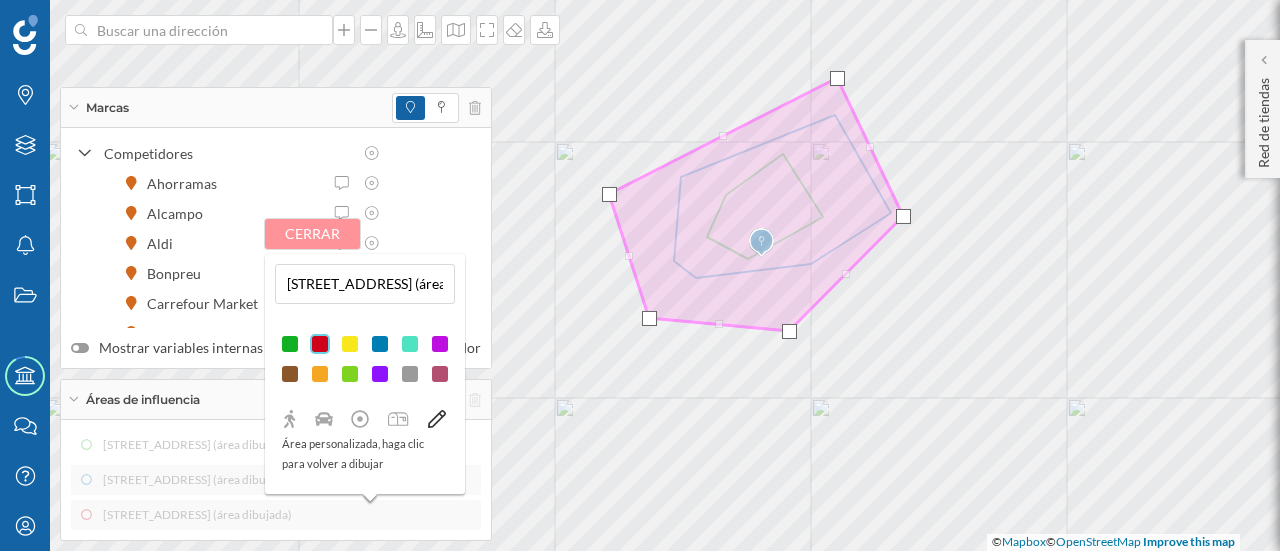 click on "Cerrar" 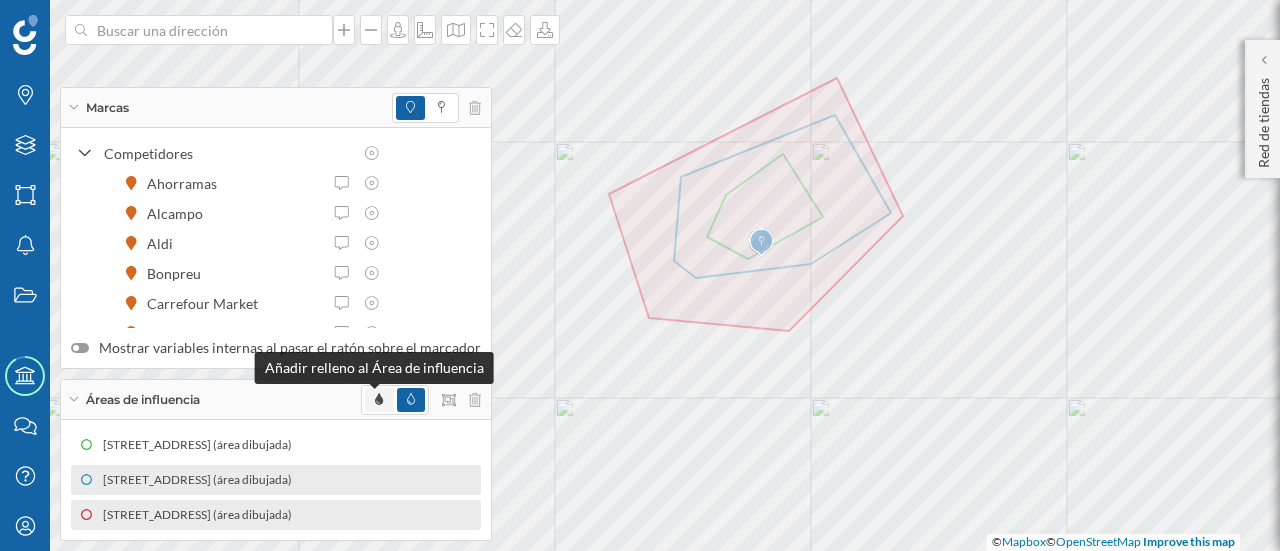 click 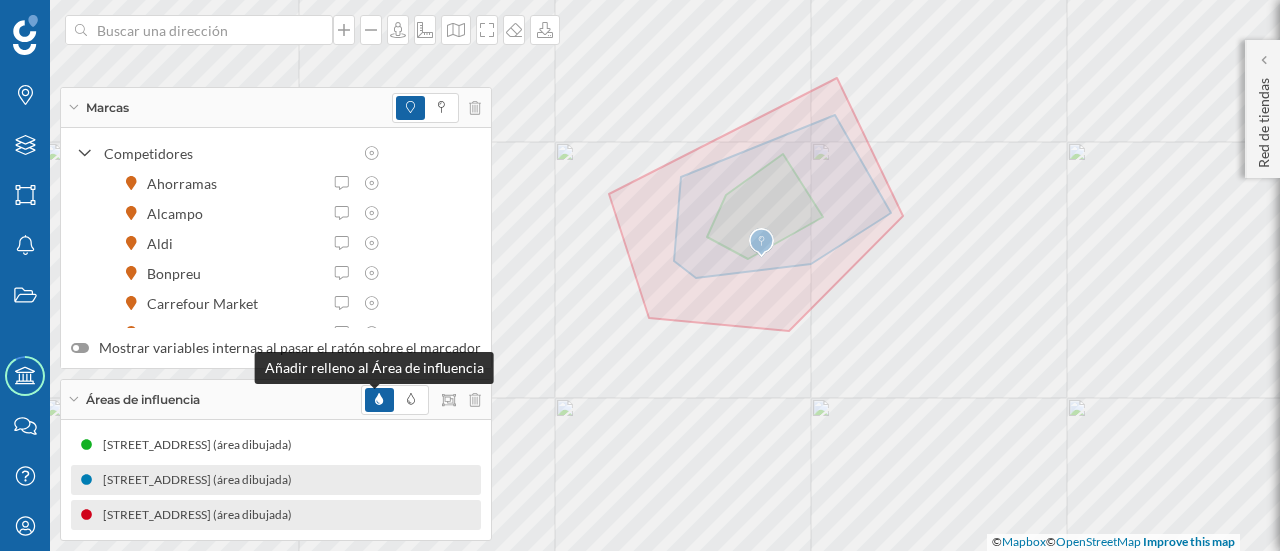 click 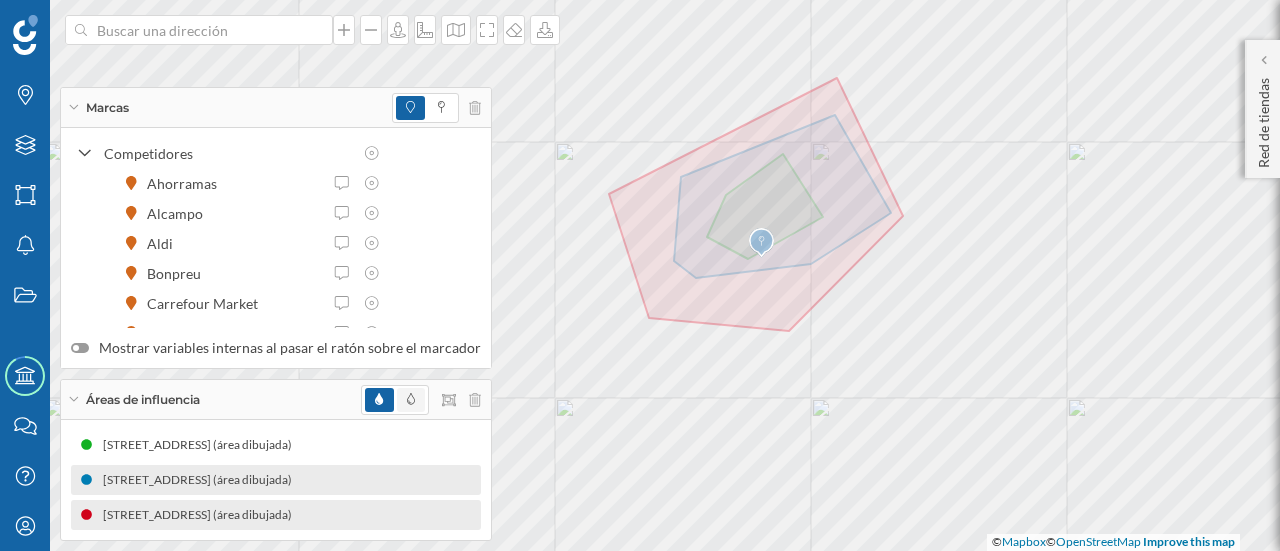 click at bounding box center (411, 400) 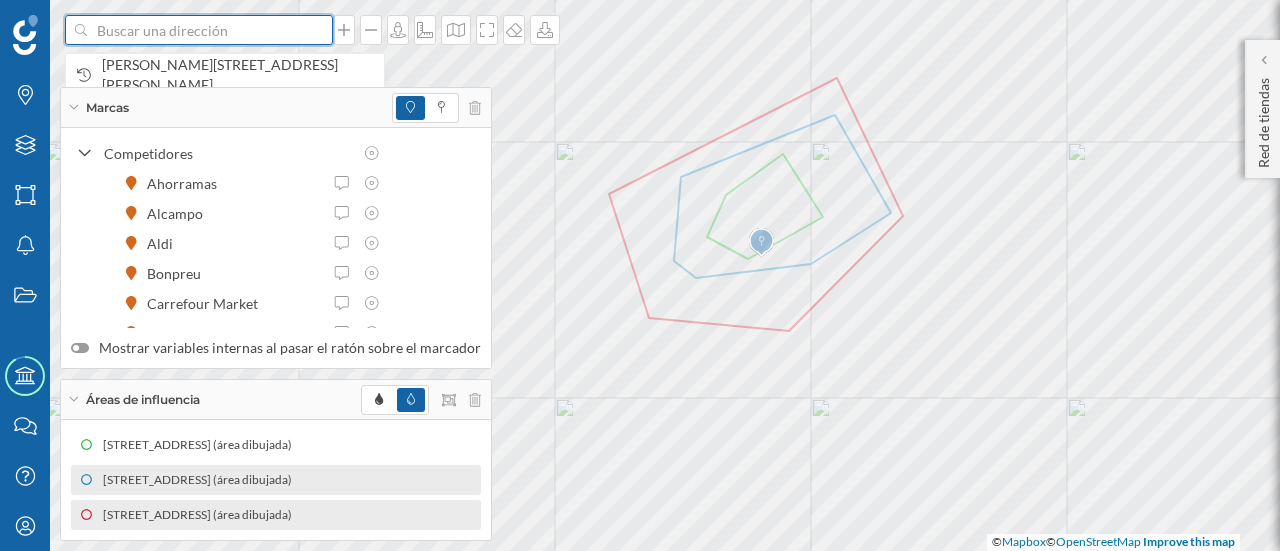 click at bounding box center [199, 30] 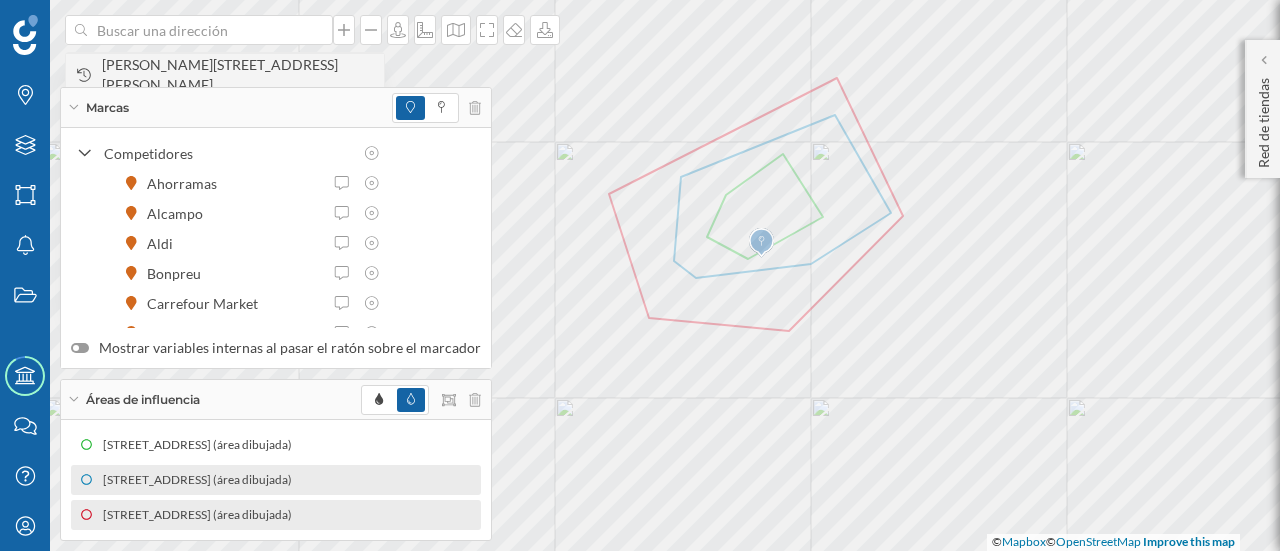 click on "[PERSON_NAME][STREET_ADDRESS][PERSON_NAME]" at bounding box center [238, 75] 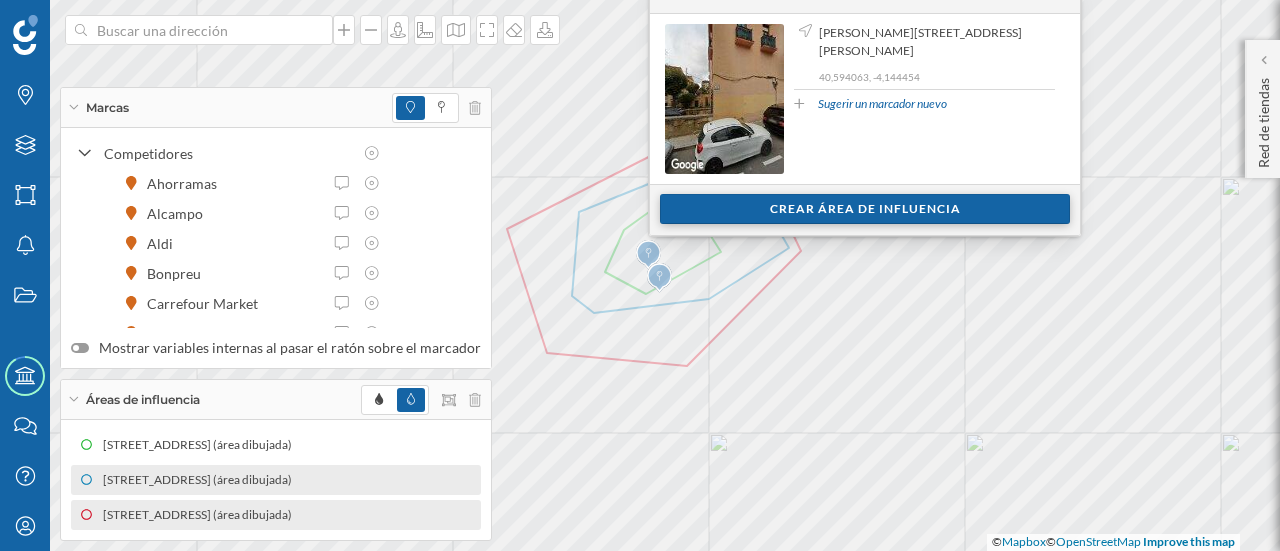 click on "Crear área de influencia" at bounding box center (865, 209) 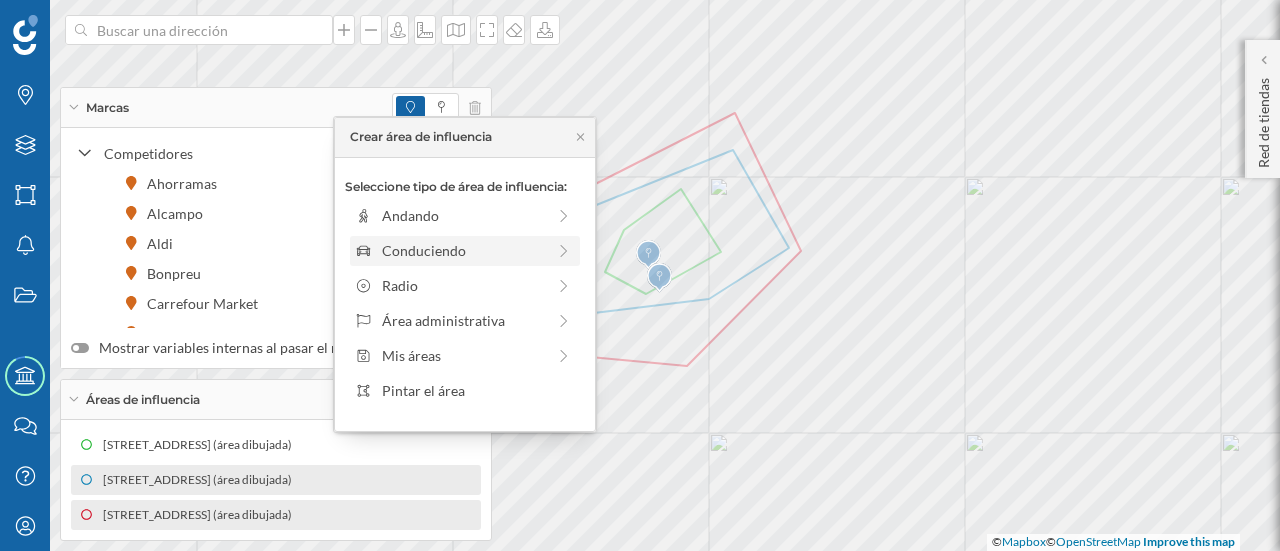 click on "Conduciendo" at bounding box center [463, 250] 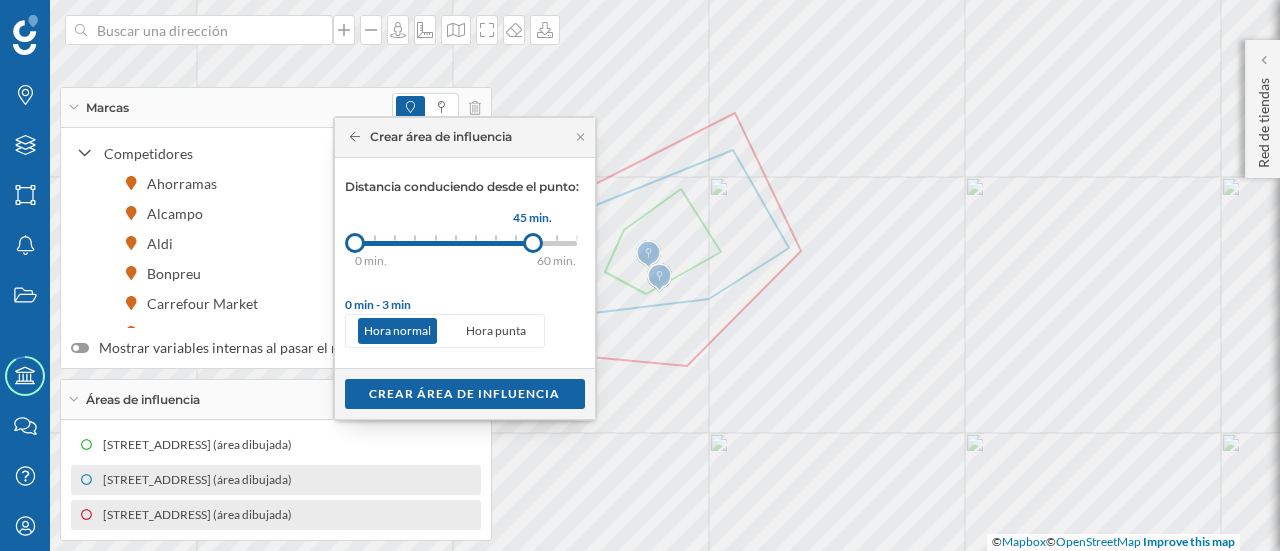 drag, startPoint x: 374, startPoint y: 239, endPoint x: 533, endPoint y: 245, distance: 159.11317 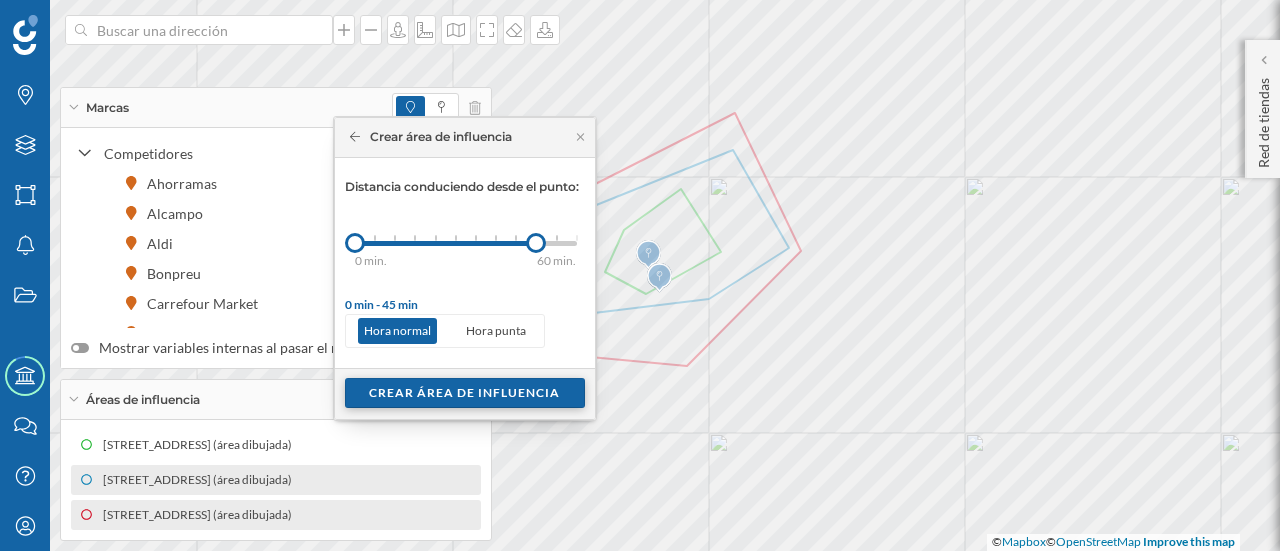 click on "Crear área de influencia" at bounding box center [465, 393] 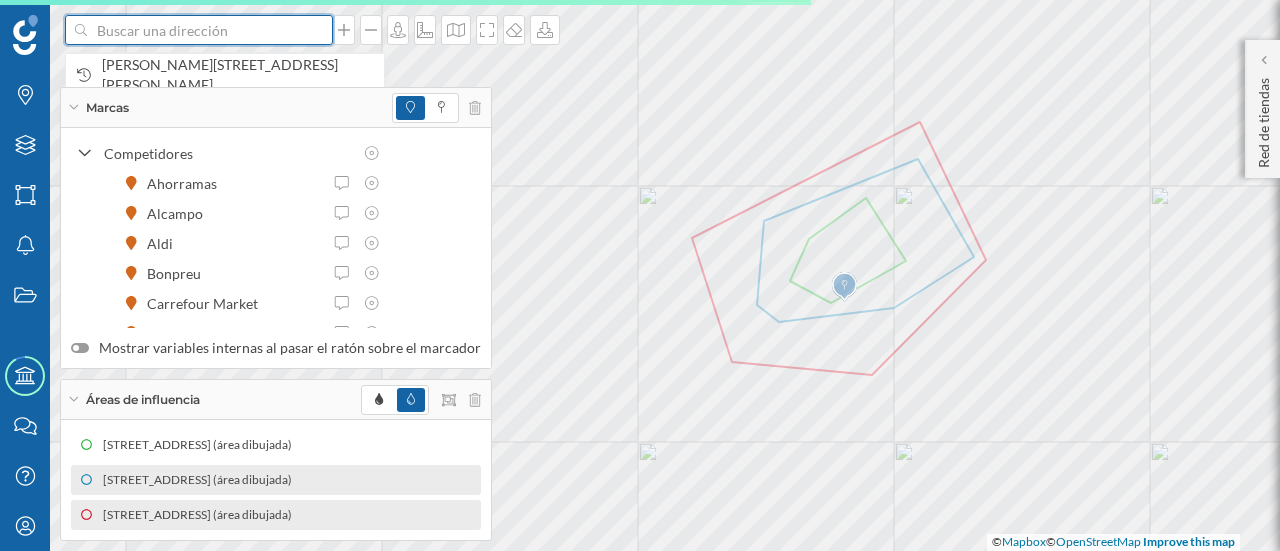 click at bounding box center (199, 30) 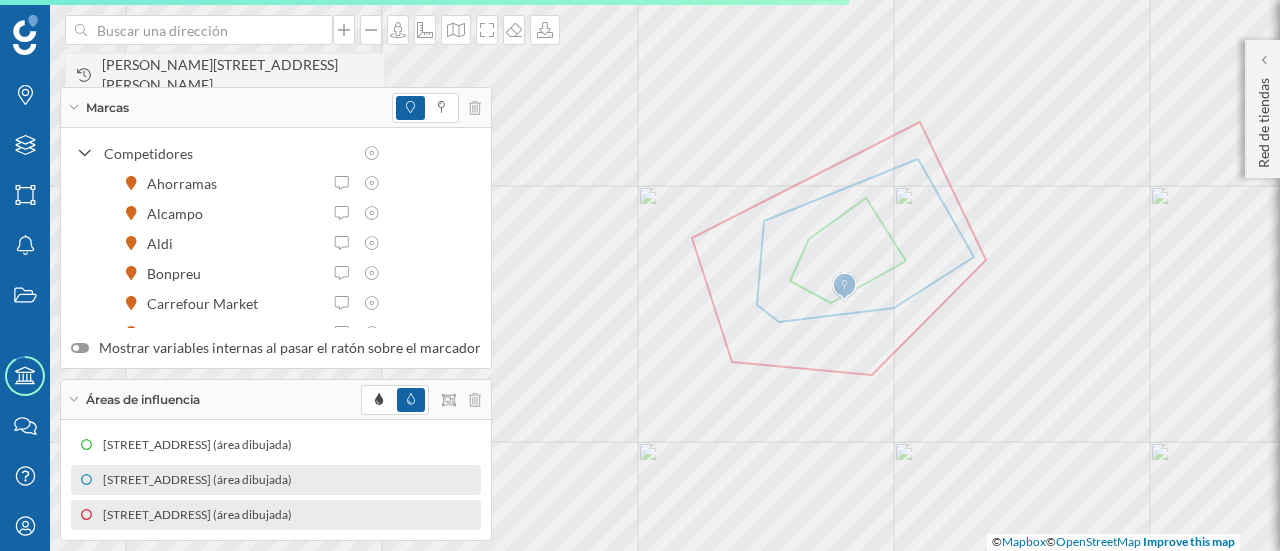 click on "[PERSON_NAME][STREET_ADDRESS][PERSON_NAME]" at bounding box center (238, 75) 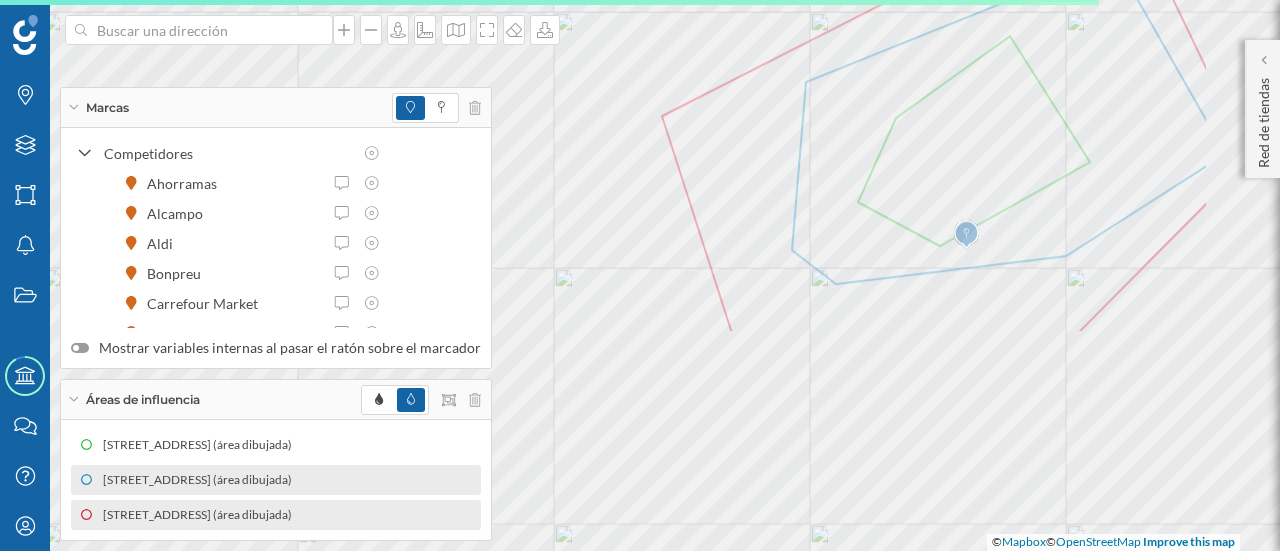 click on "Marcas         Capas         Áreas         Notificaciones         Estados                     Academy       Contacta con nosotros       Centro de ayuda       Mi perfil
Marcas
Competidores
[GEOGRAPHIC_DATA]
[GEOGRAPHIC_DATA]
Aldi
[GEOGRAPHIC_DATA]
Carrefour Market
Coaliment
Condis Supermercats
[GEOGRAPHIC_DATA]
Coviran
Dia
Cargar más elementos
Mis Tiendas" at bounding box center [640, 275] 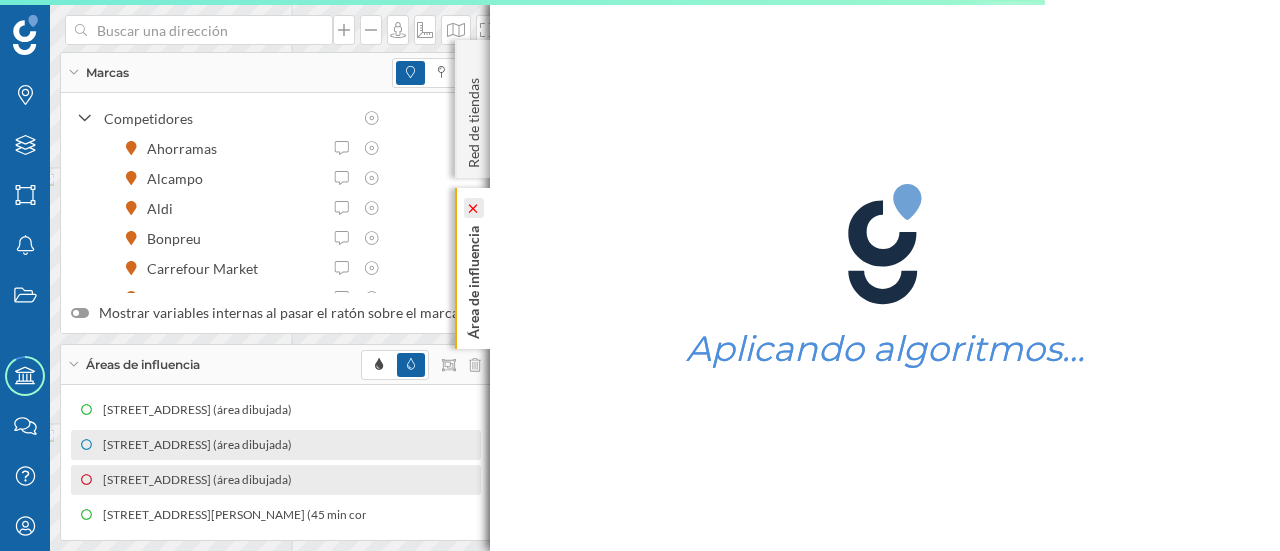 click 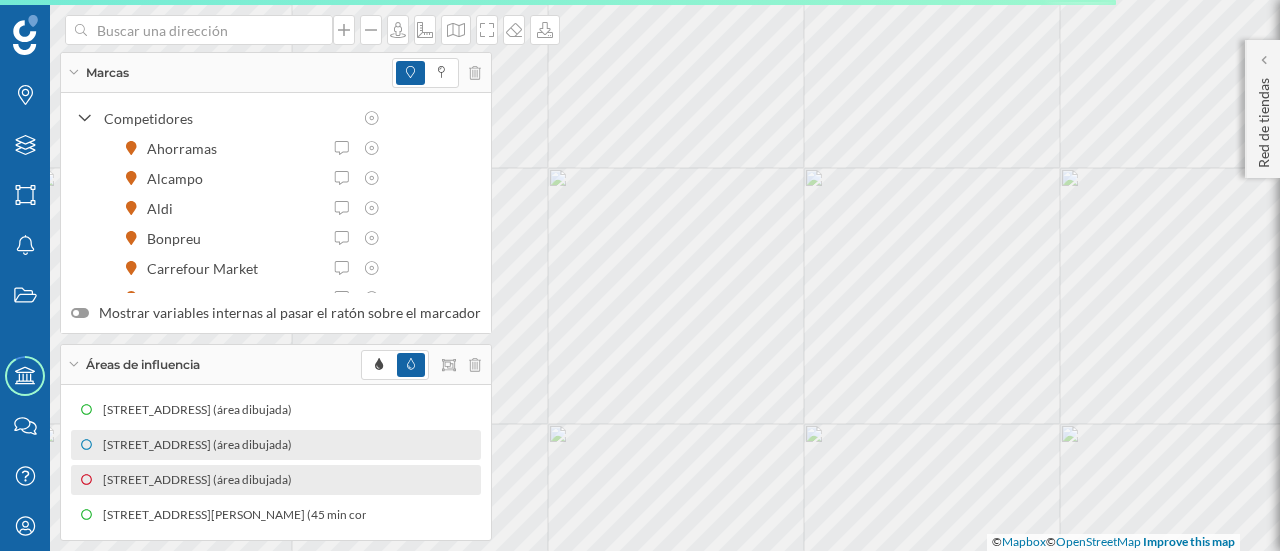 click on "Competidores
[GEOGRAPHIC_DATA]
[GEOGRAPHIC_DATA]
Aldi
[GEOGRAPHIC_DATA]
Carrefour Market
Coaliment
Condis Supermercats
[GEOGRAPHIC_DATA]
Coviran
Dia
Cargar más elementos
Mis Tiendas
[GEOGRAPHIC_DATA]
DIA" at bounding box center [276, 193] 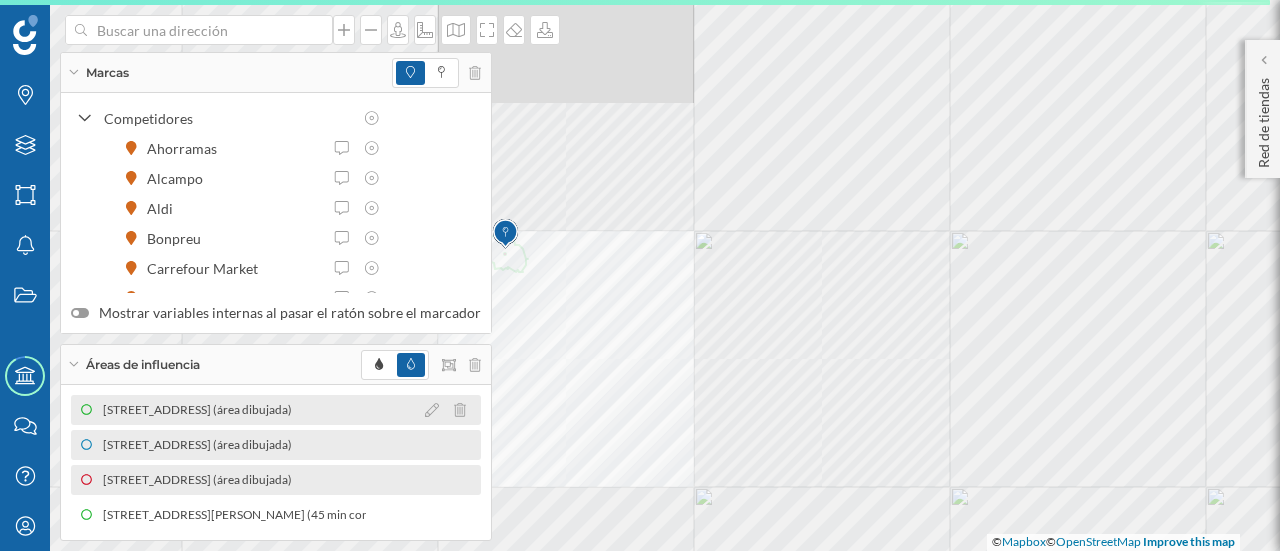 click on "[STREET_ADDRESS] (área dibujada)" at bounding box center [202, 410] 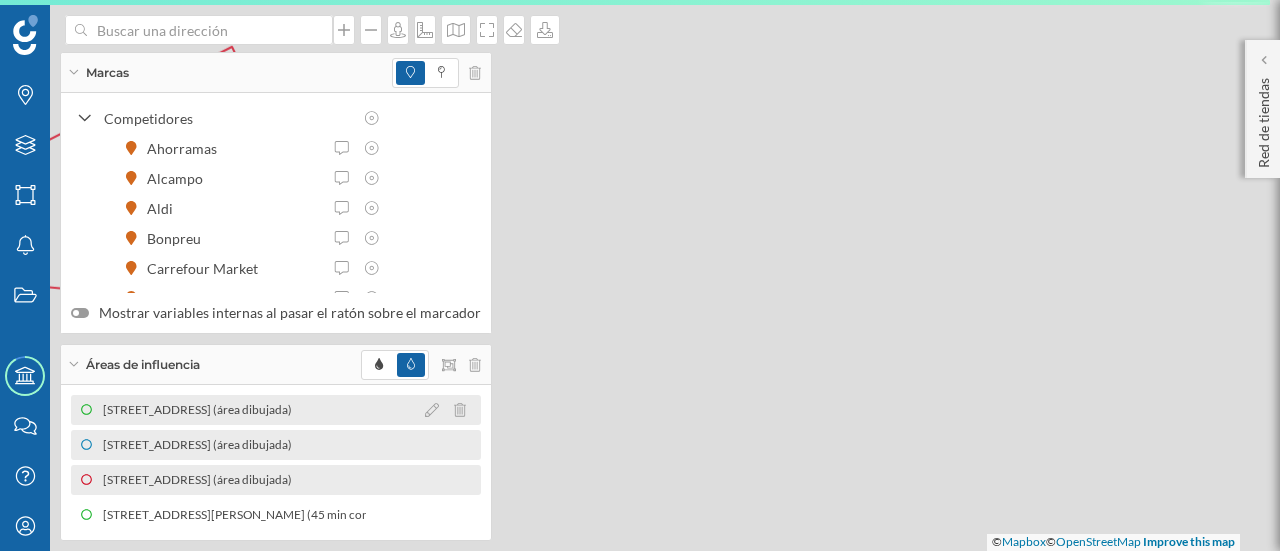 click on "[STREET_ADDRESS] (área dibujada)" at bounding box center [202, 410] 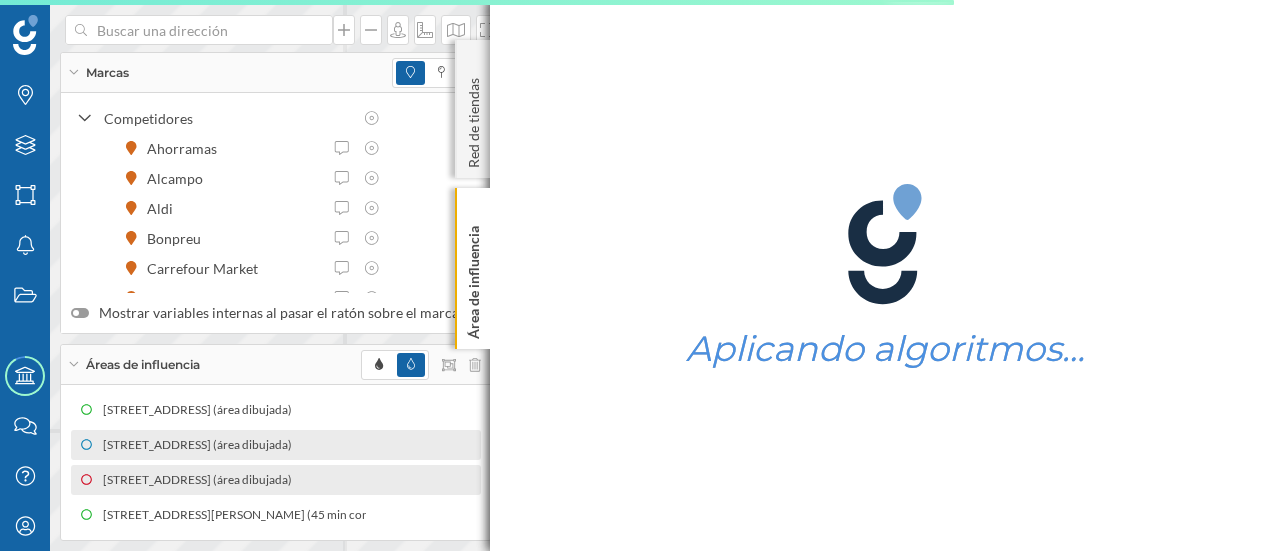 click at bounding box center [164, 40] 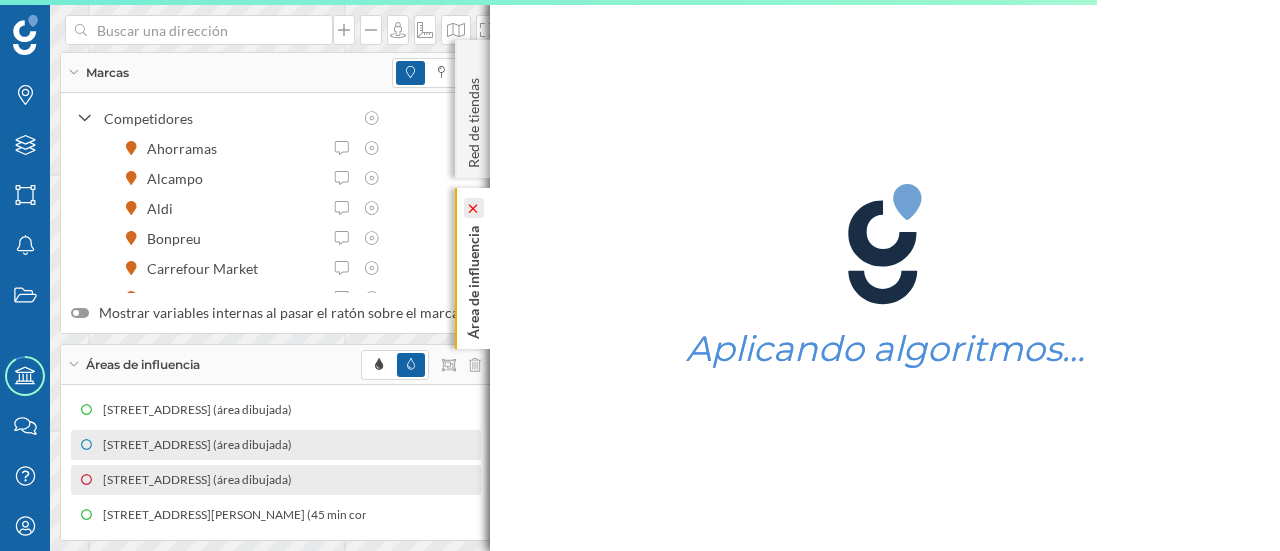 click 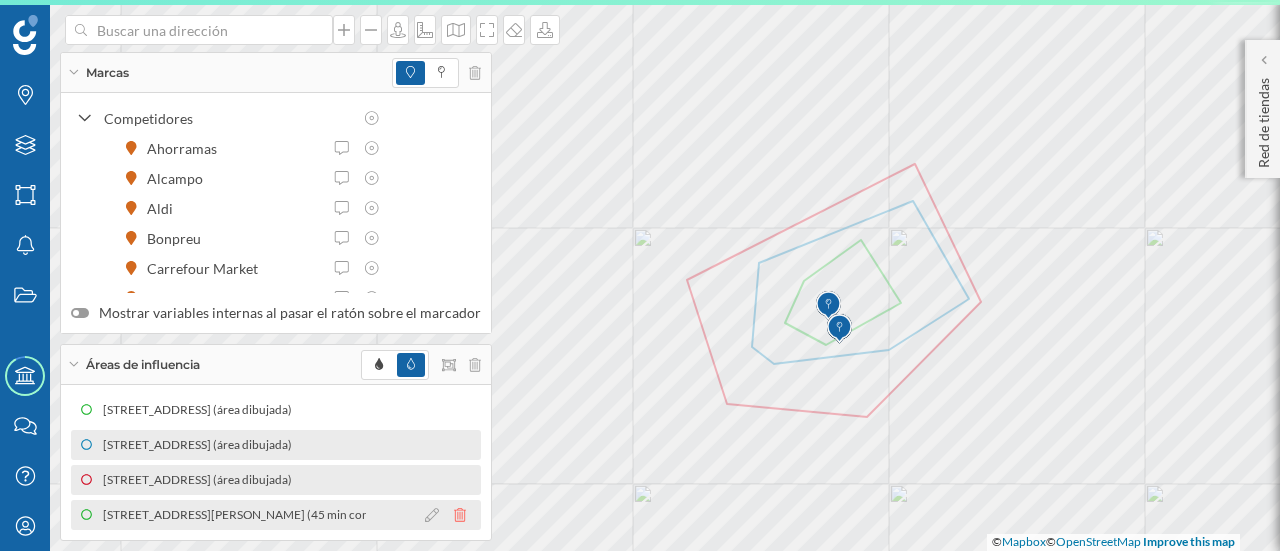 click 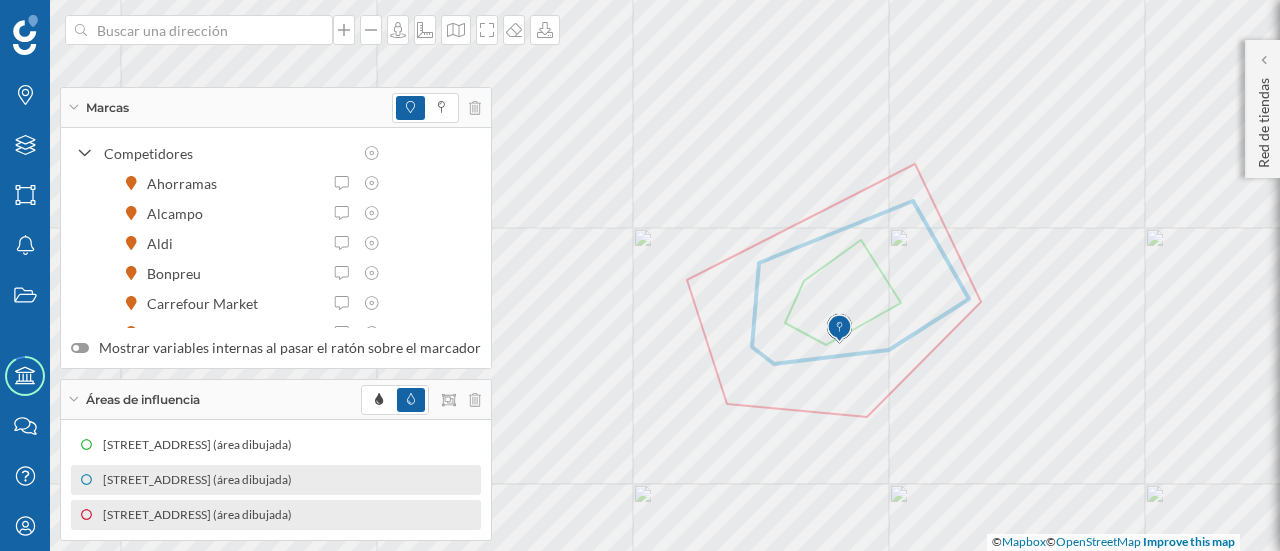 click at bounding box center [839, 329] 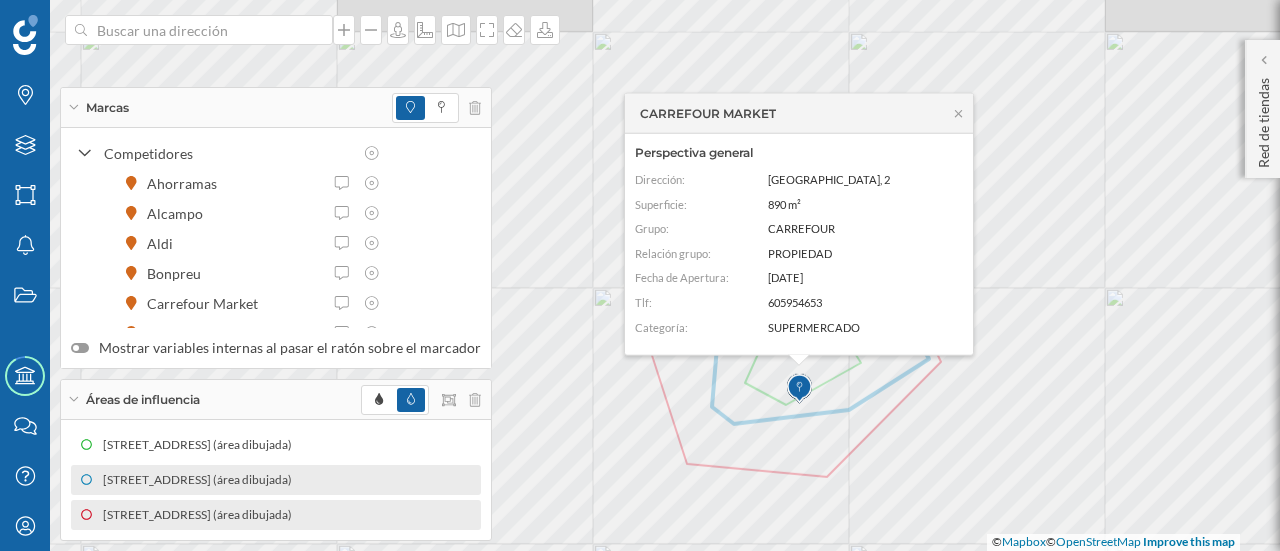 drag, startPoint x: 837, startPoint y: 324, endPoint x: 792, endPoint y: 391, distance: 80.70936 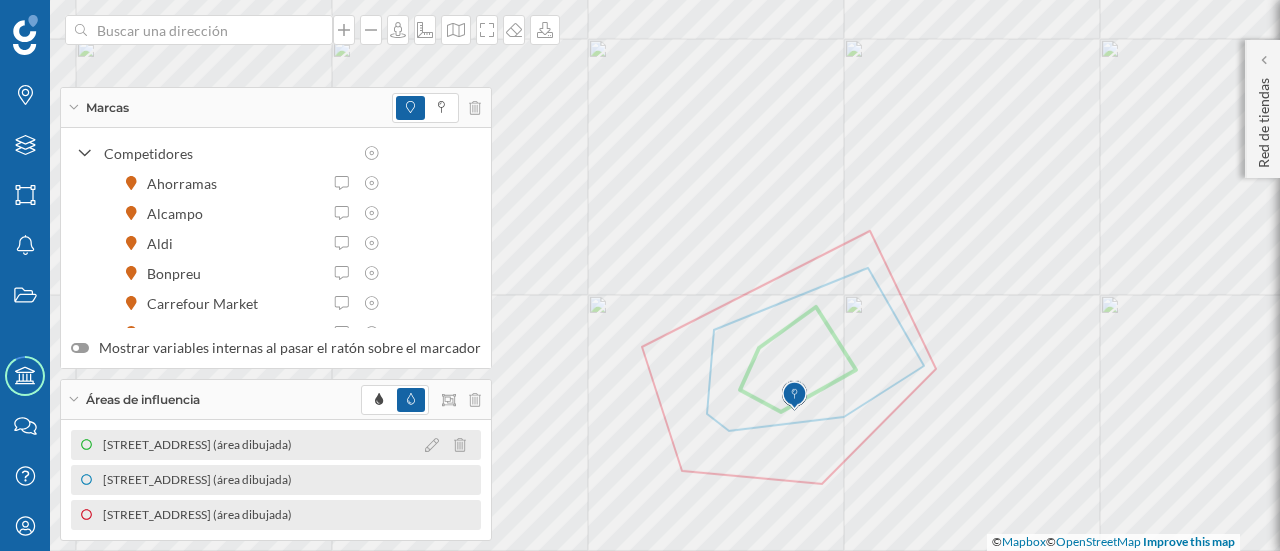 click on "[STREET_ADDRESS] (área dibujada)" at bounding box center (202, 445) 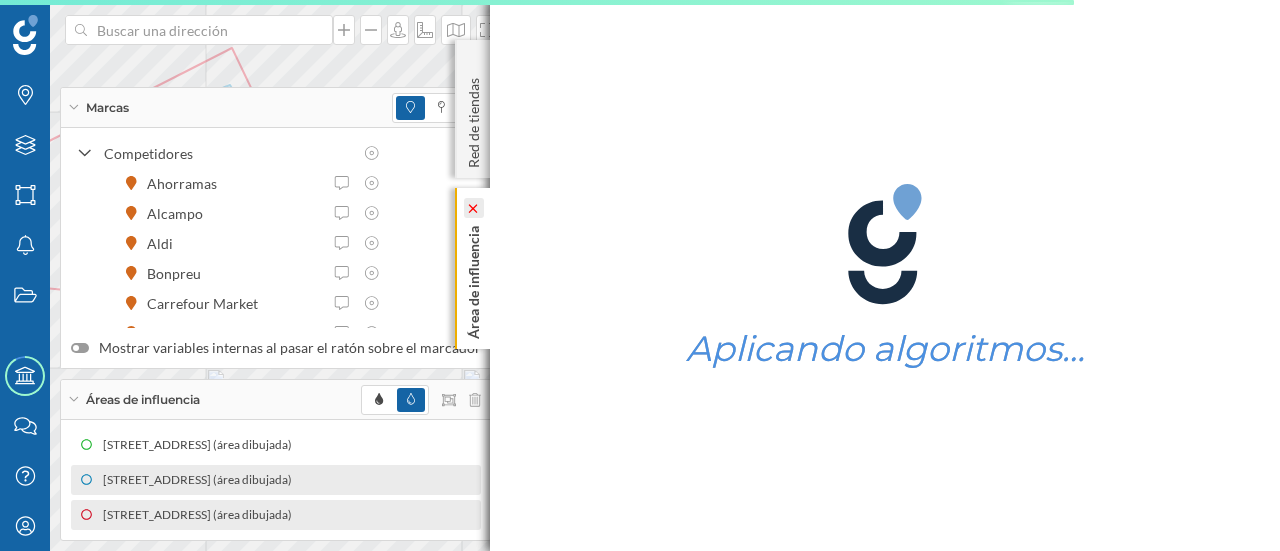 click 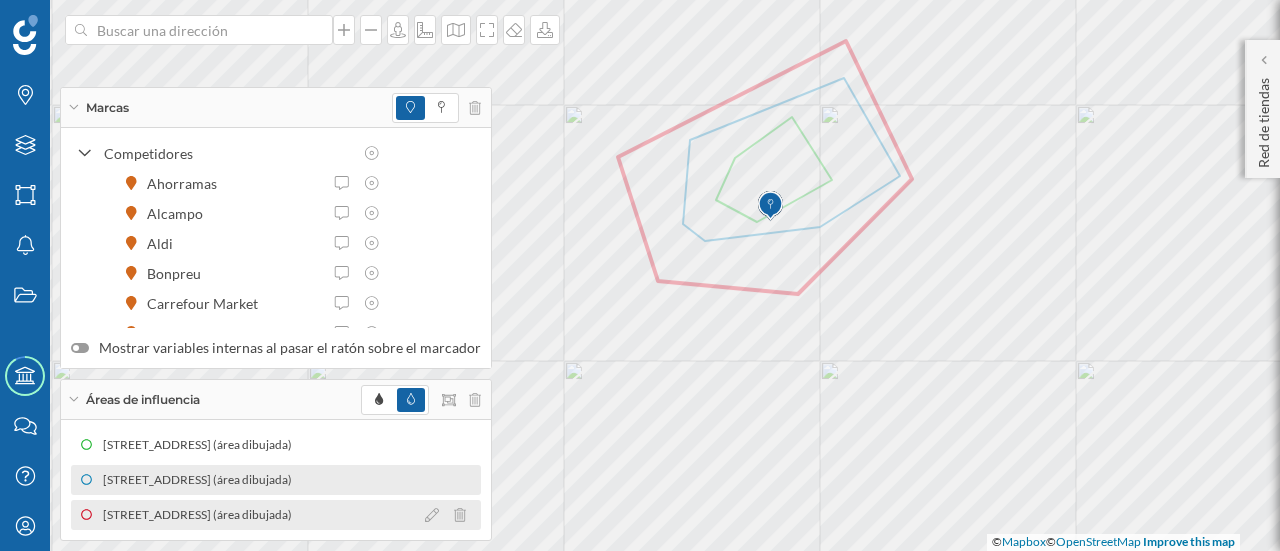 click at bounding box center (450, 515) 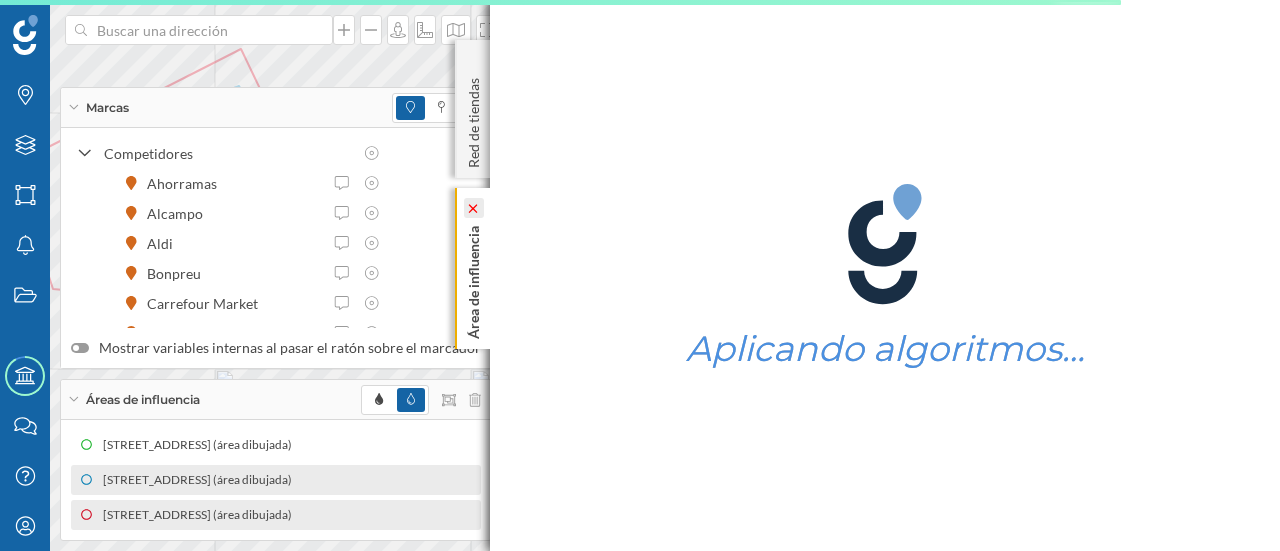 click 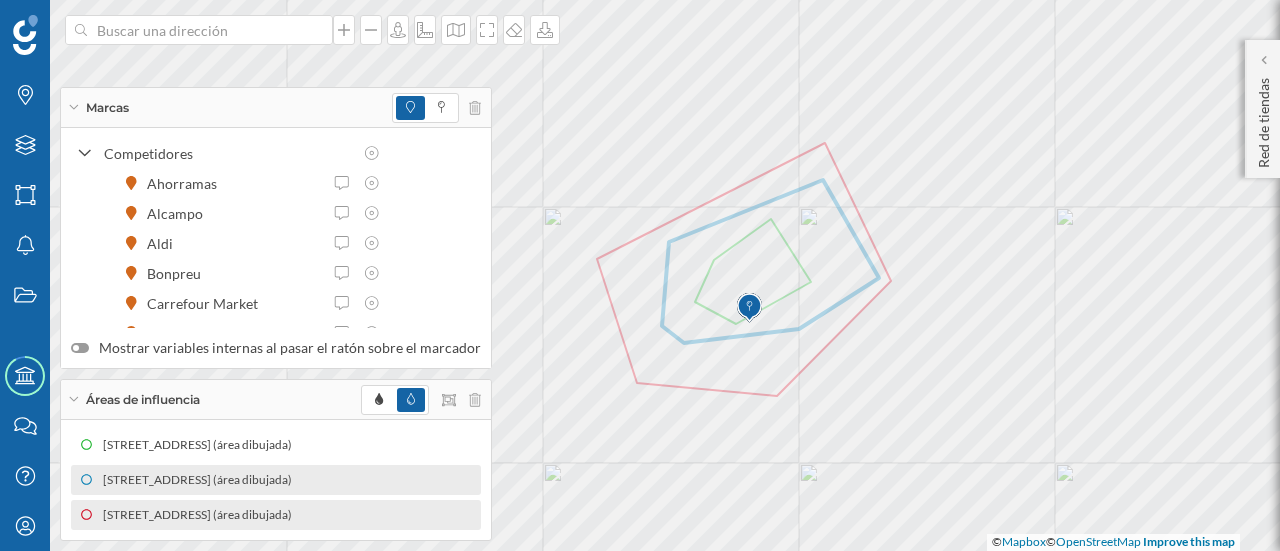 click at bounding box center (749, 308) 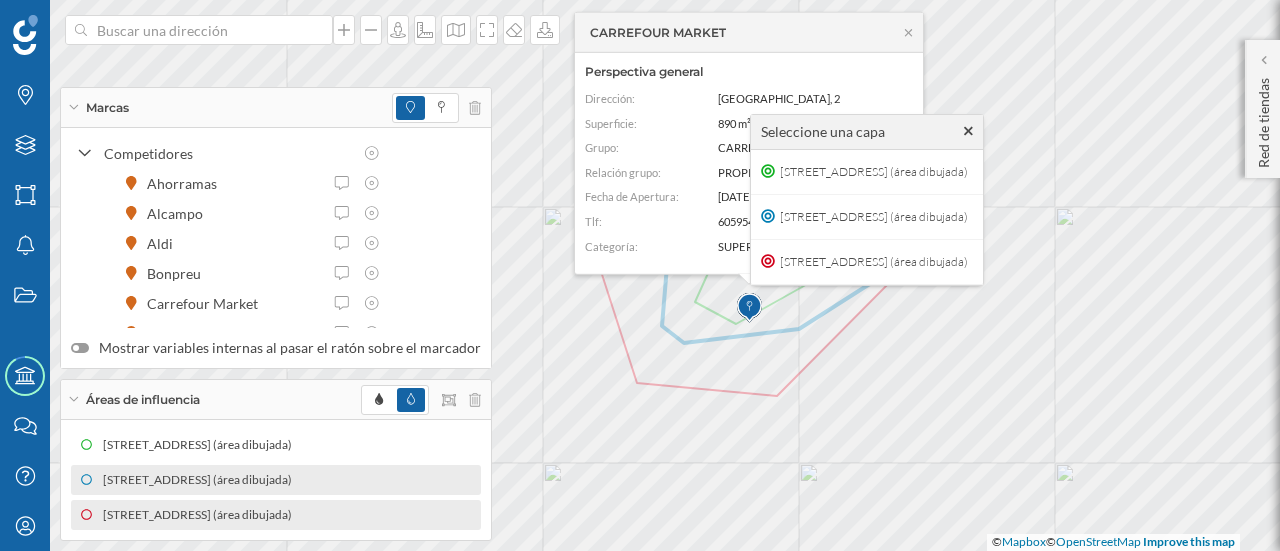 click at bounding box center [749, 308] 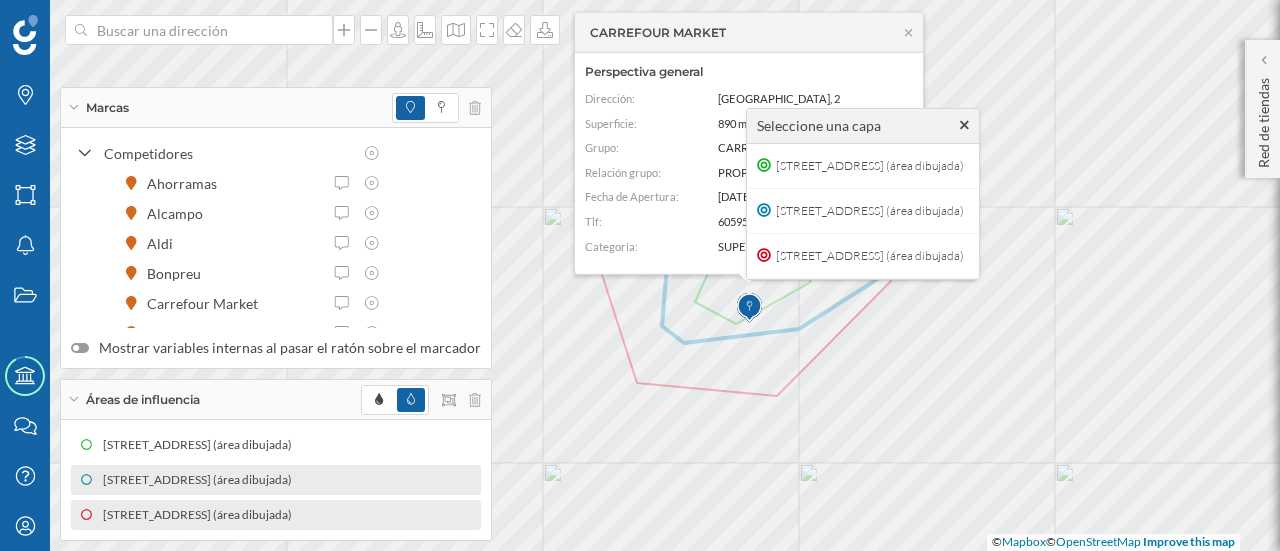 click at bounding box center (749, 308) 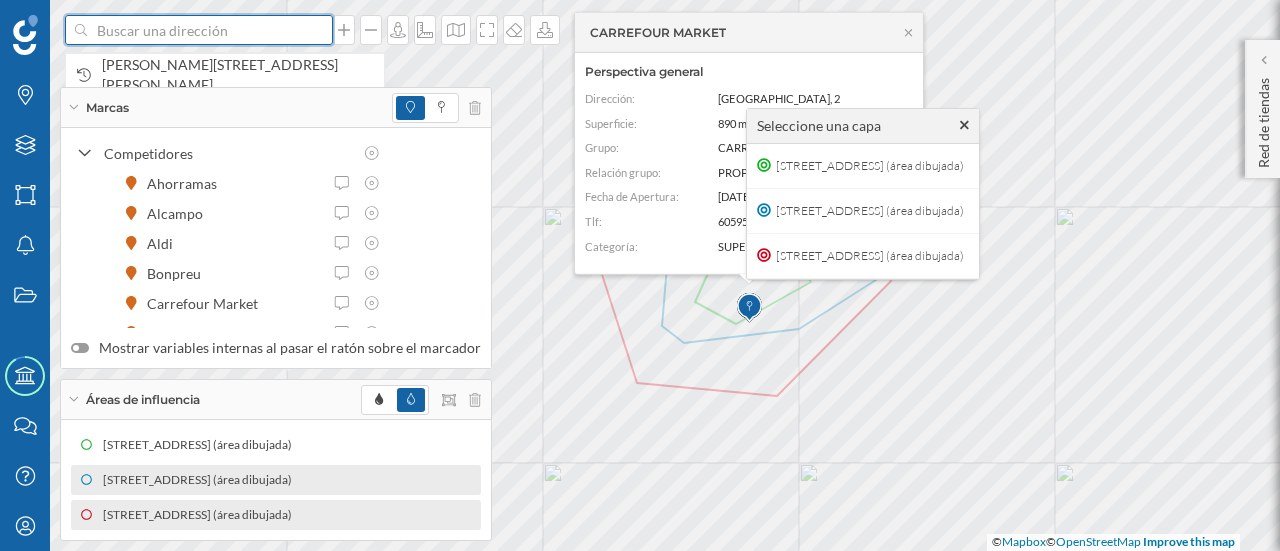 click at bounding box center [199, 30] 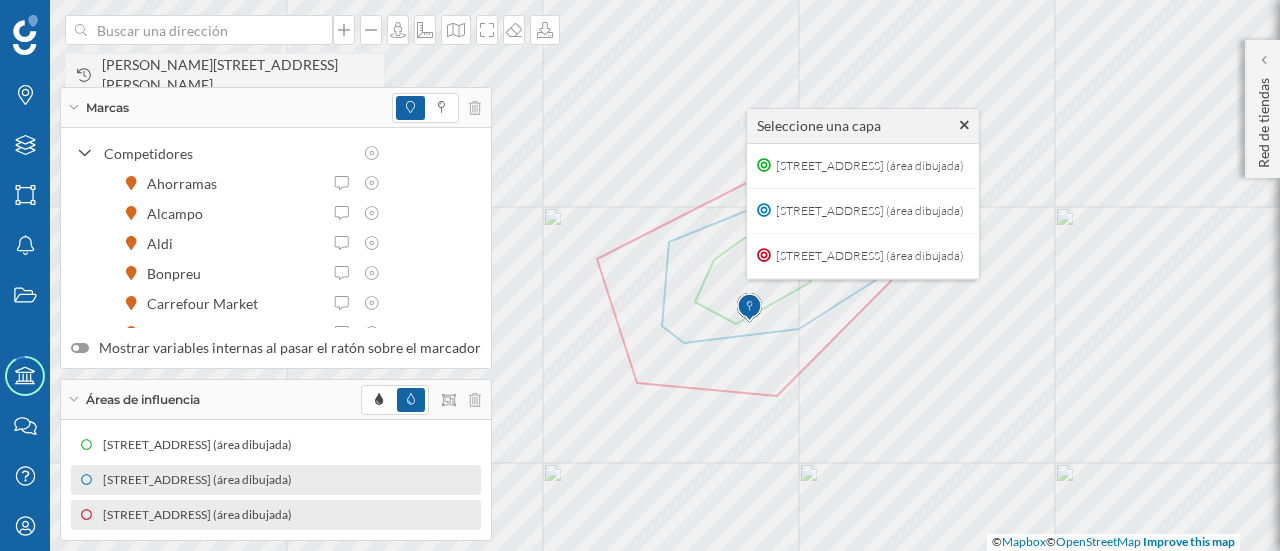 click on "[PERSON_NAME][STREET_ADDRESS][PERSON_NAME]" at bounding box center (238, 75) 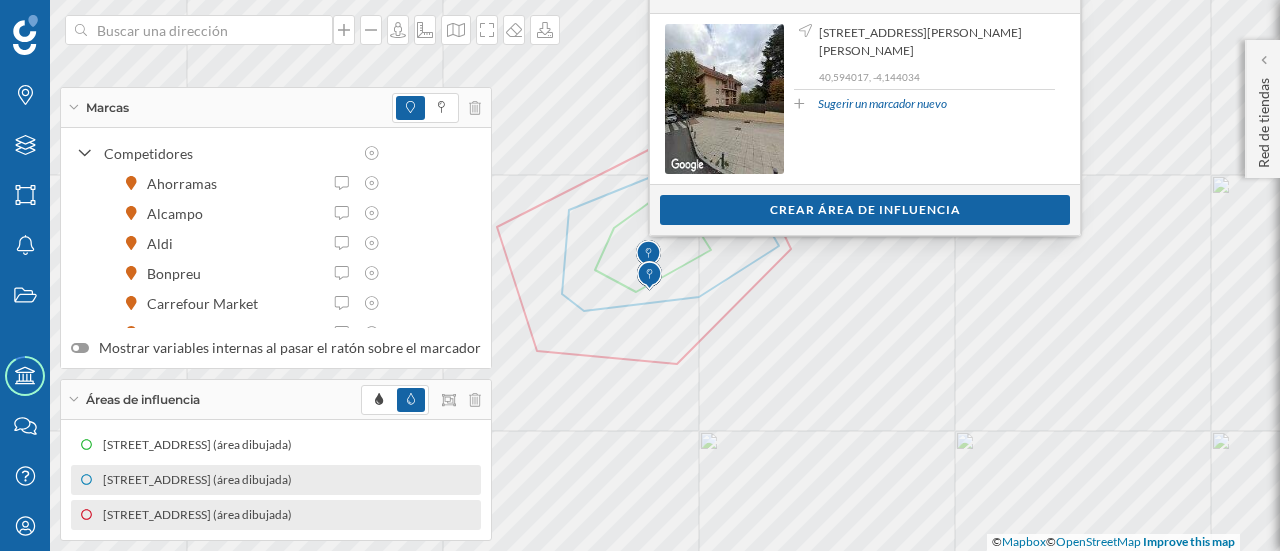click at bounding box center (648, 255) 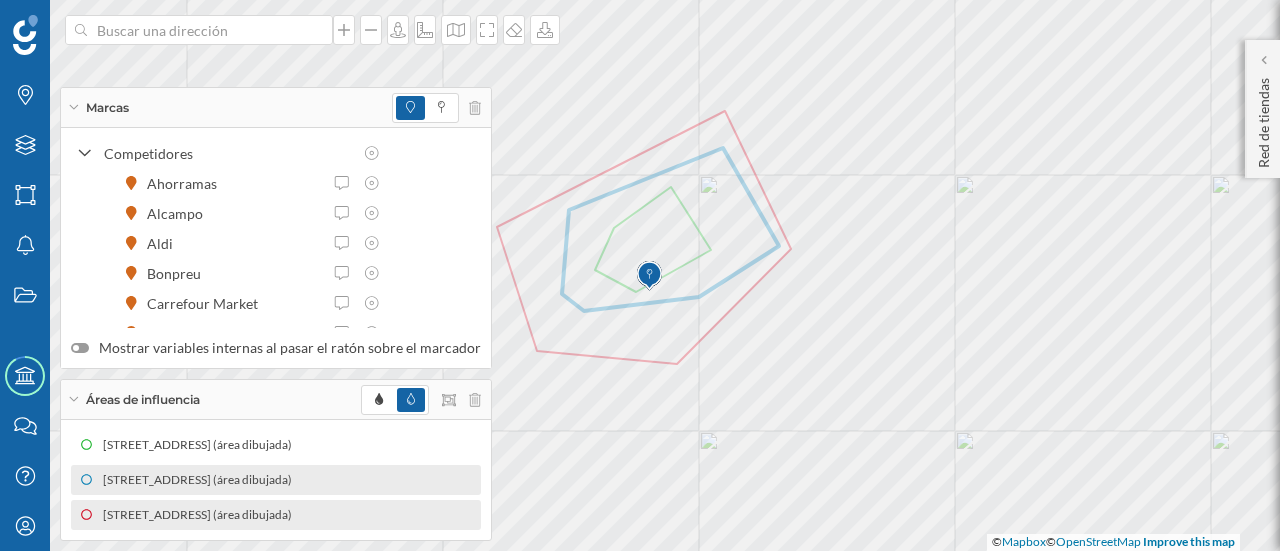 click at bounding box center [649, 276] 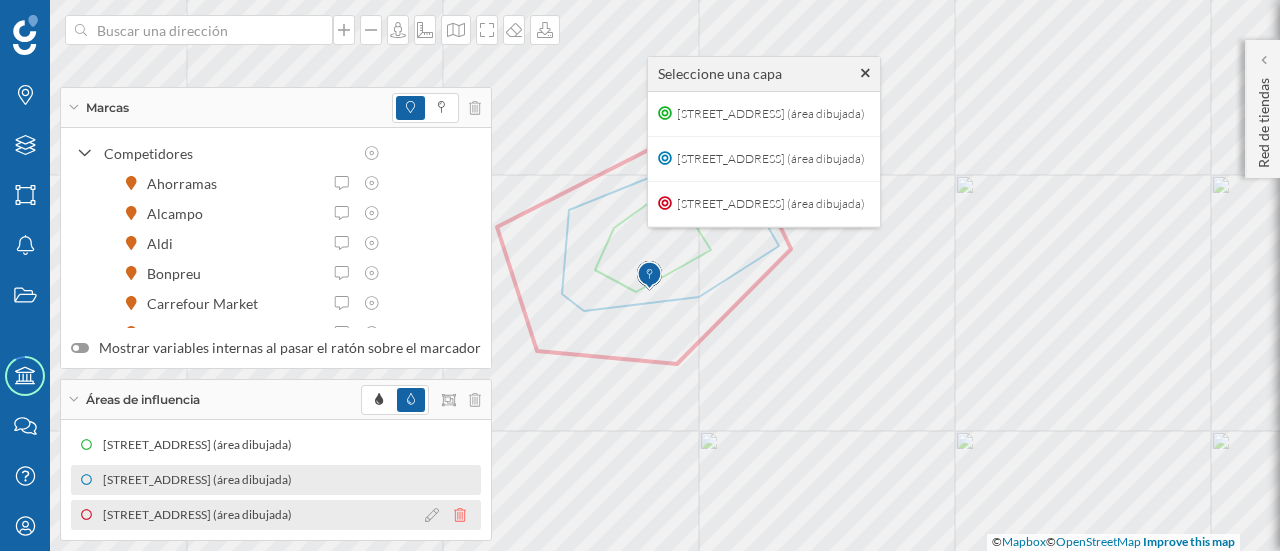 click 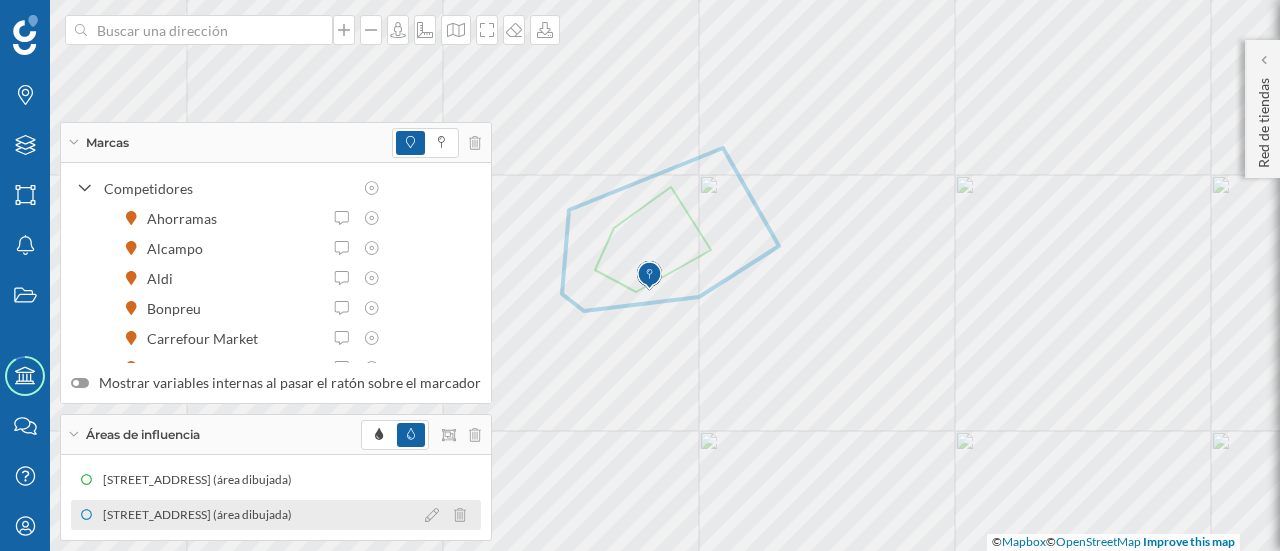 click 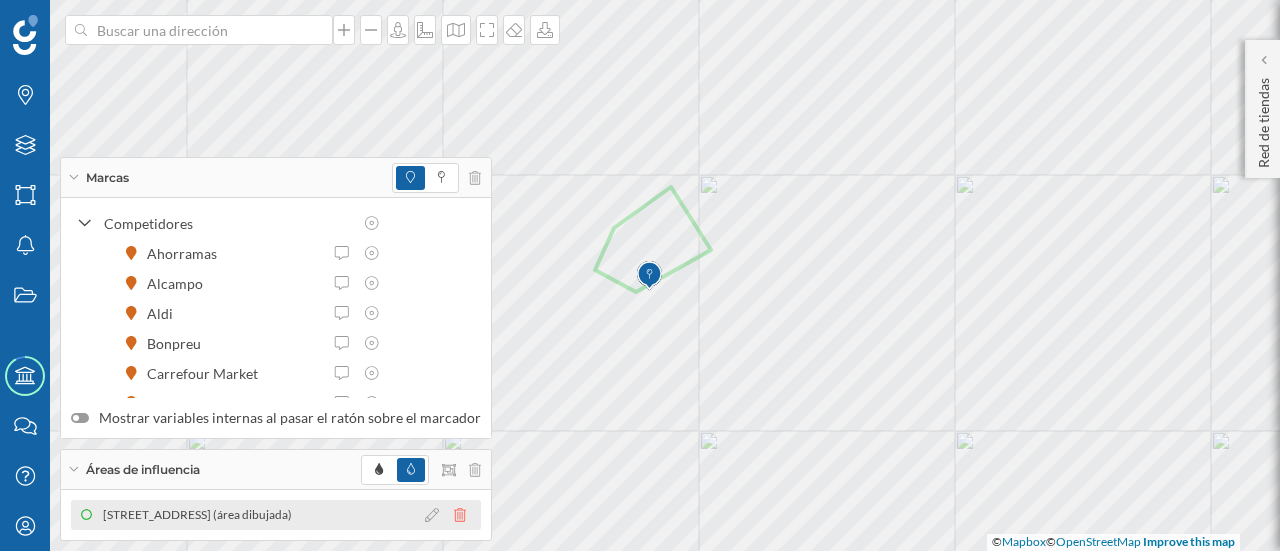 click 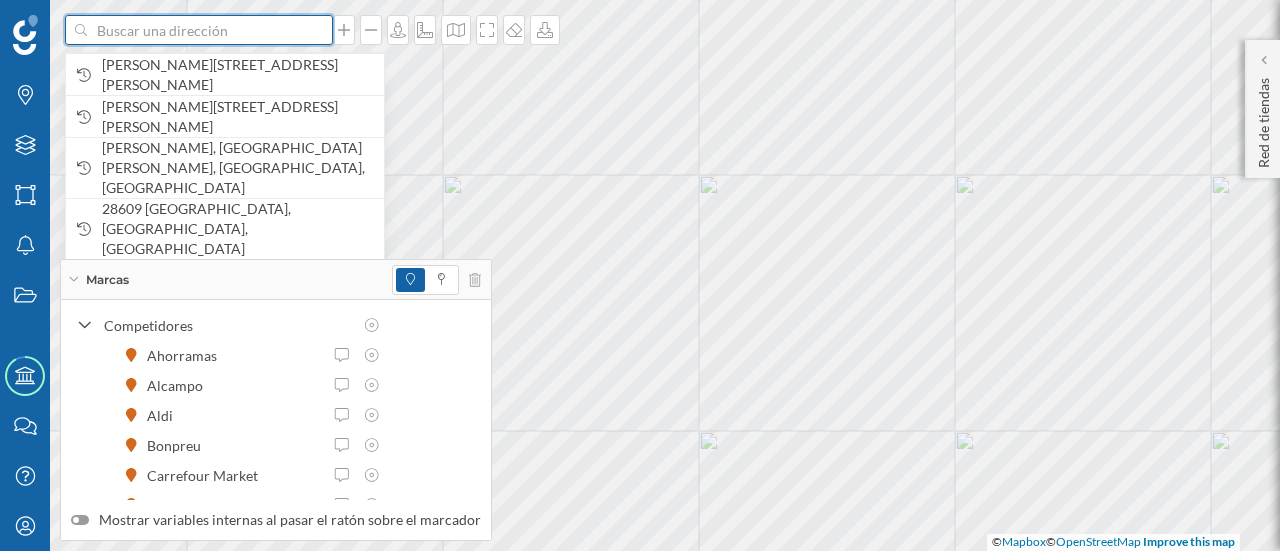 click at bounding box center [199, 30] 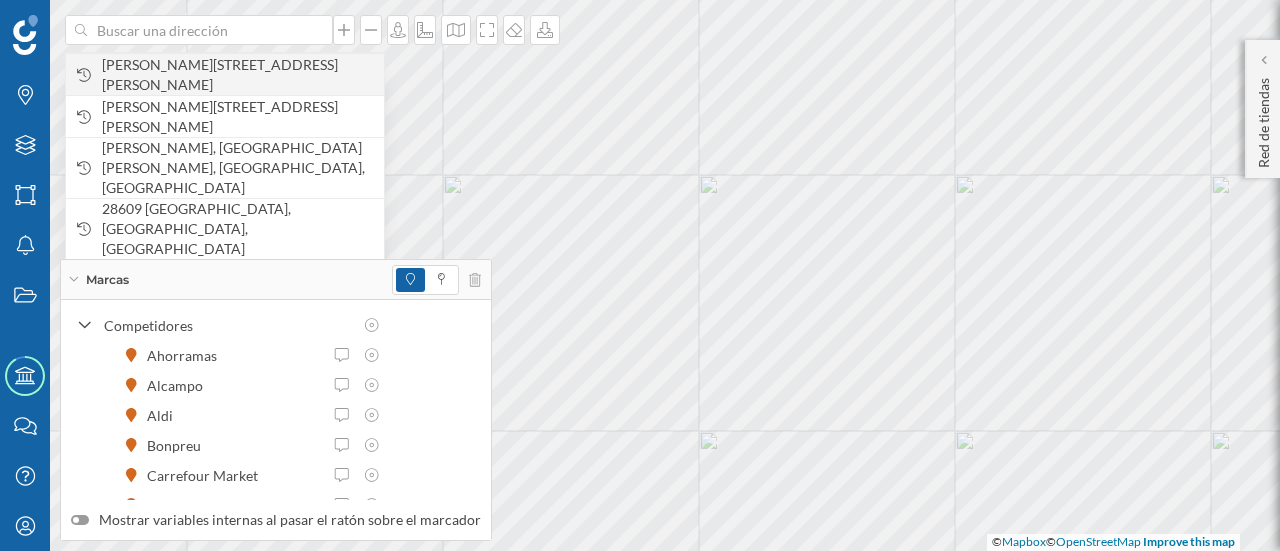 click on "[PERSON_NAME][STREET_ADDRESS][PERSON_NAME]" at bounding box center (238, 75) 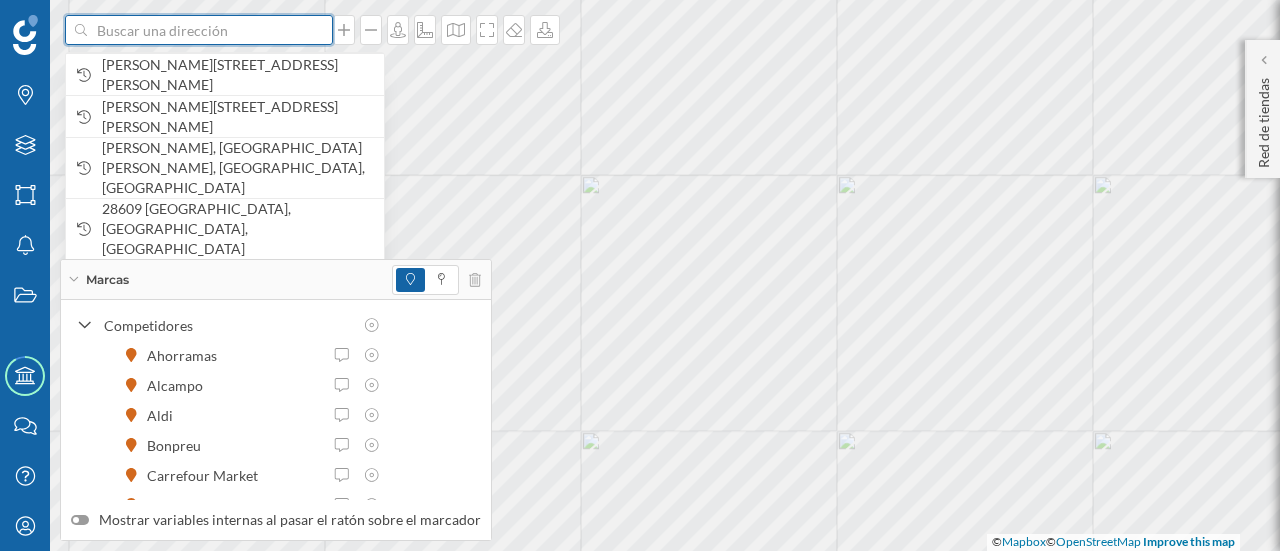 click at bounding box center (199, 30) 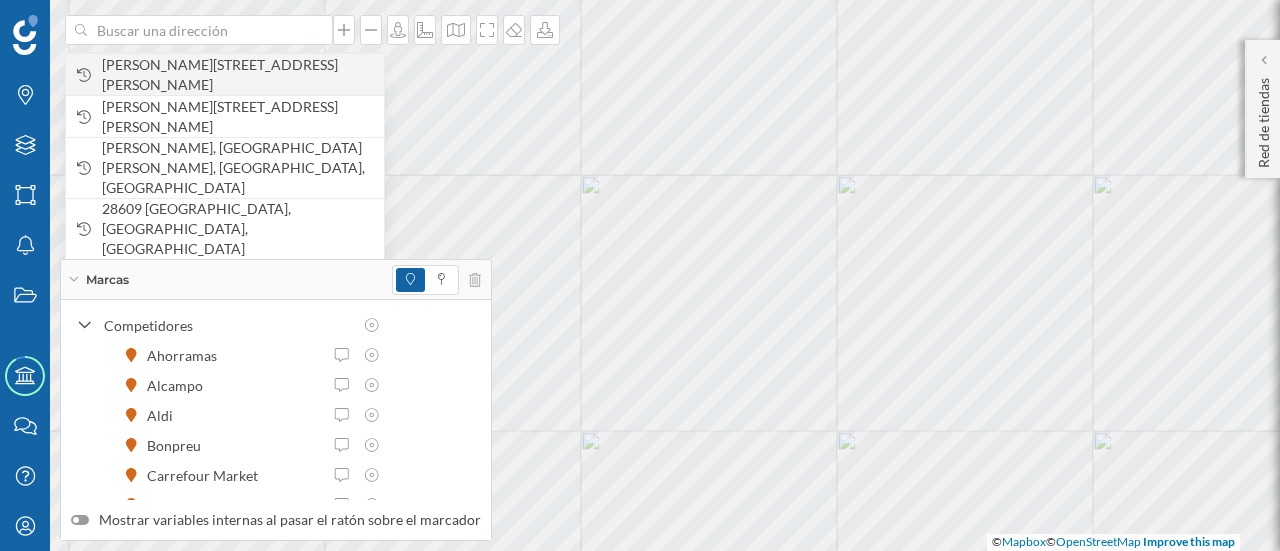click on "[PERSON_NAME][STREET_ADDRESS][PERSON_NAME]" at bounding box center (238, 75) 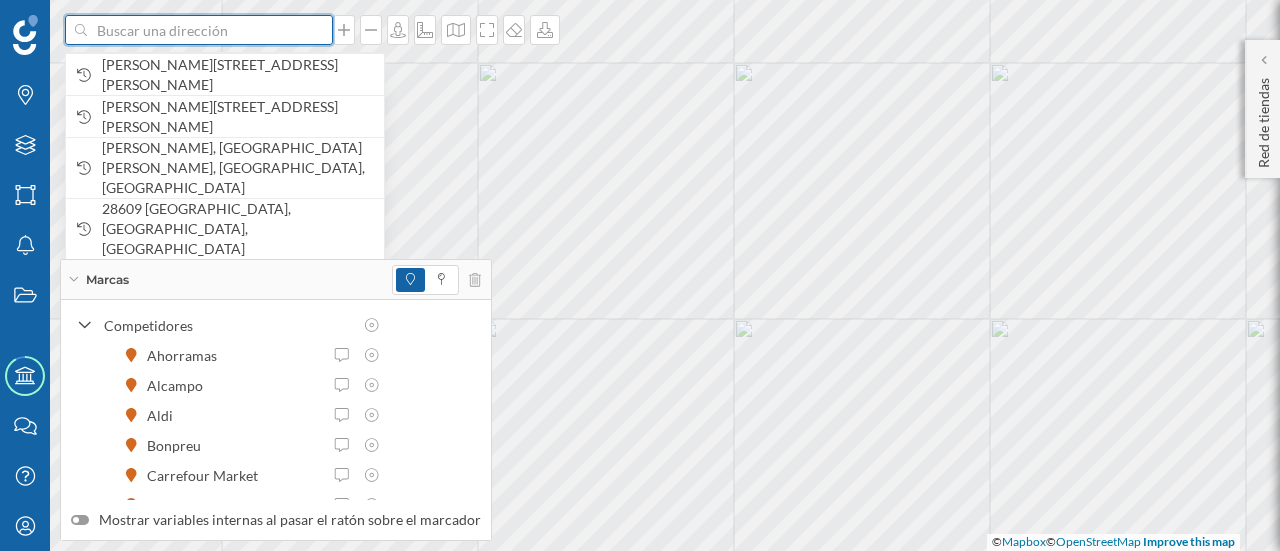 click at bounding box center (199, 30) 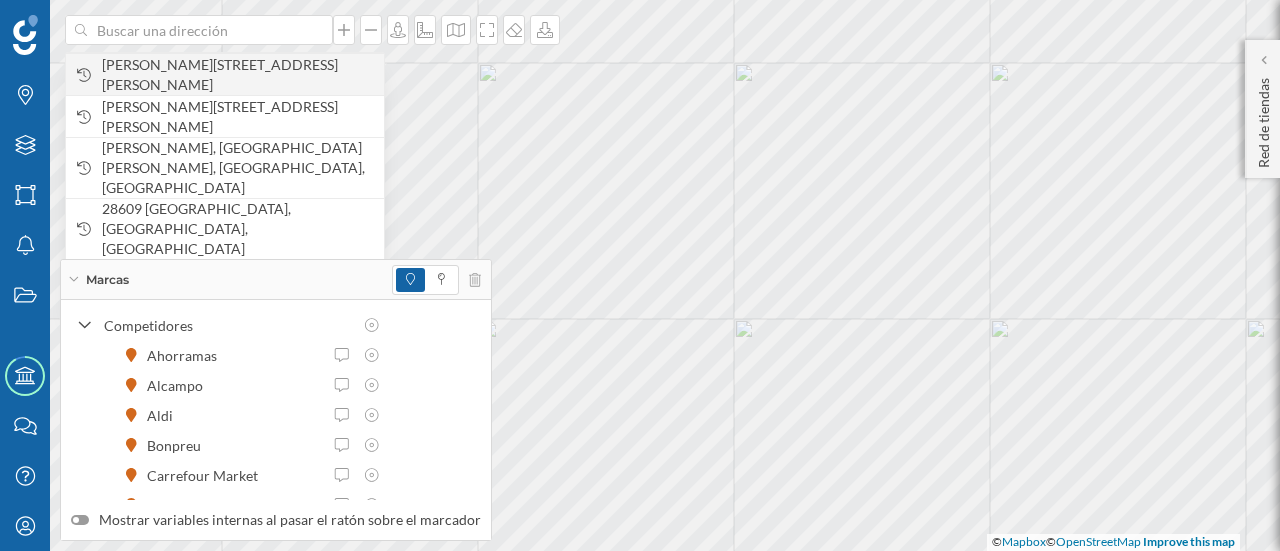 click on "[PERSON_NAME][STREET_ADDRESS][PERSON_NAME]" at bounding box center [238, 75] 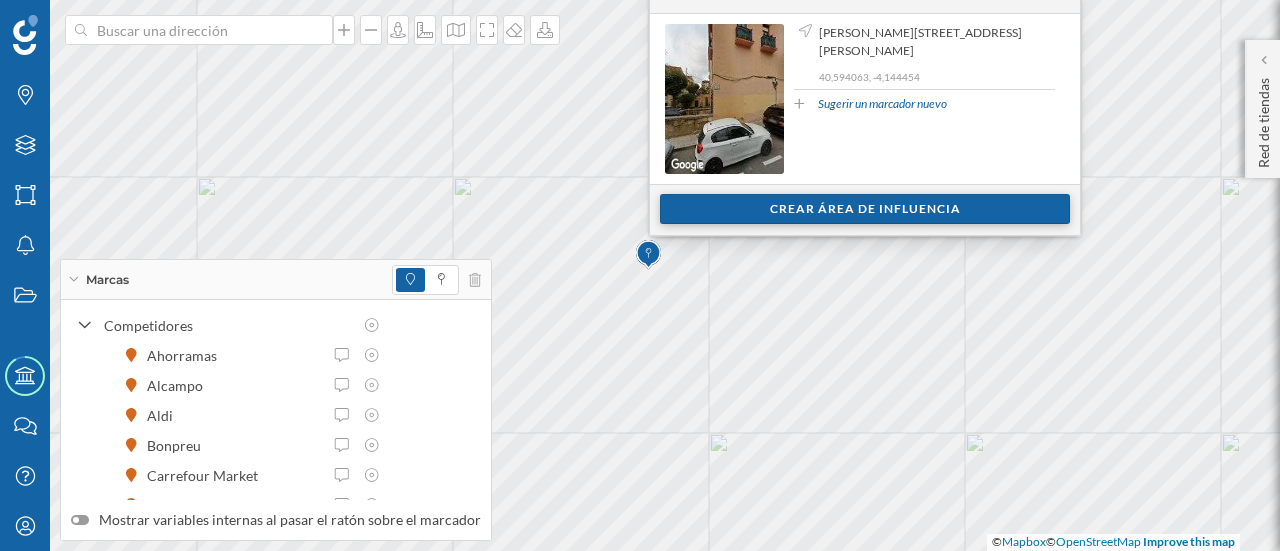 click on "Crear área de influencia" at bounding box center [865, 209] 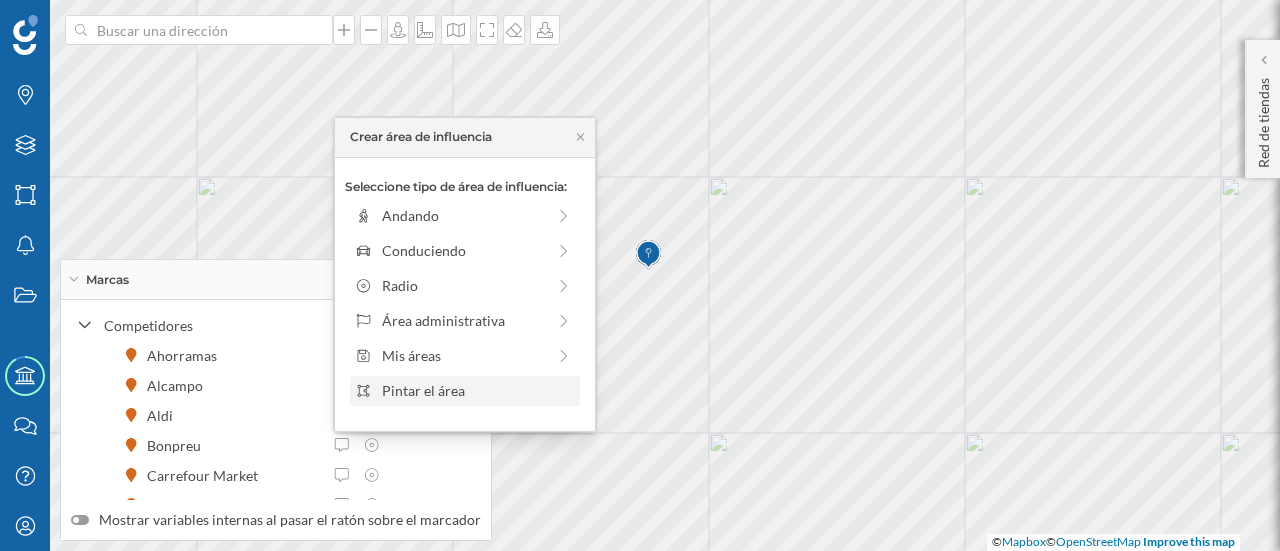 click on "Pintar el área" at bounding box center [477, 390] 